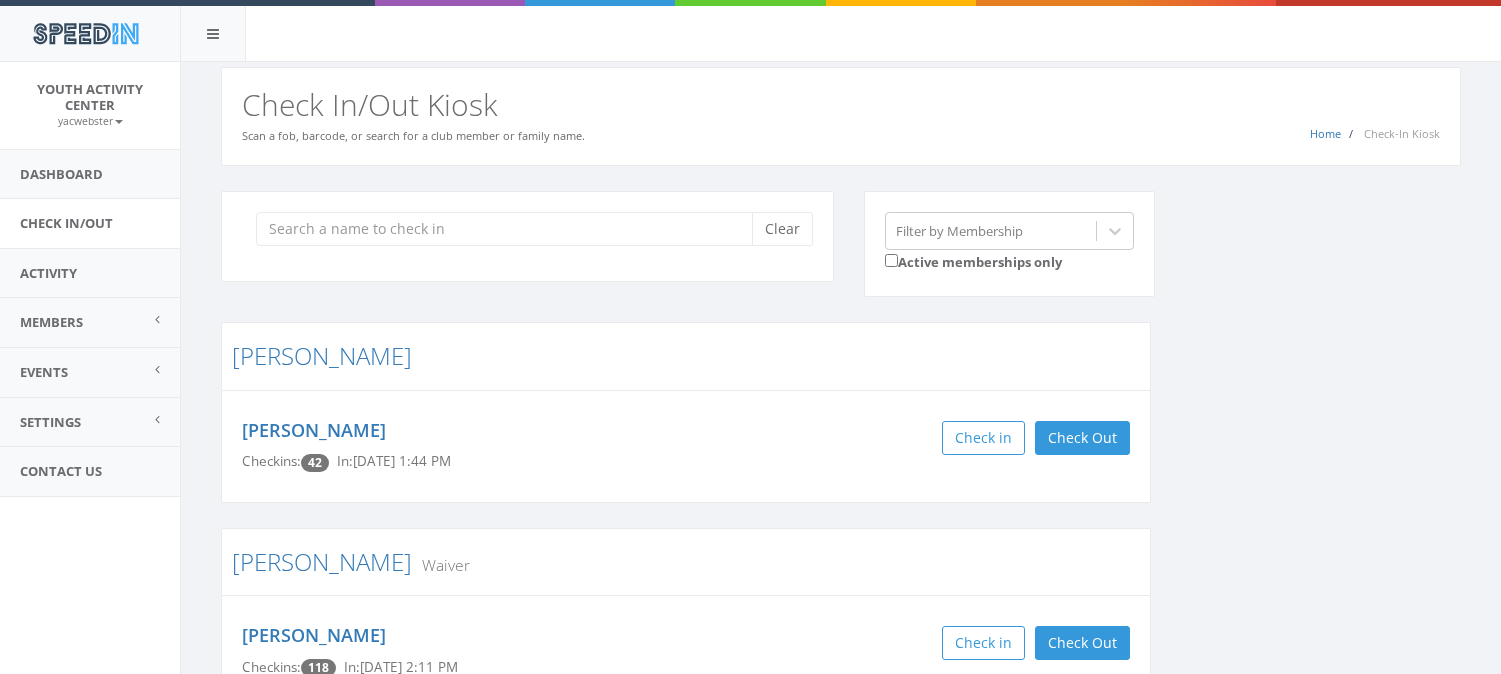 scroll, scrollTop: 190, scrollLeft: 0, axis: vertical 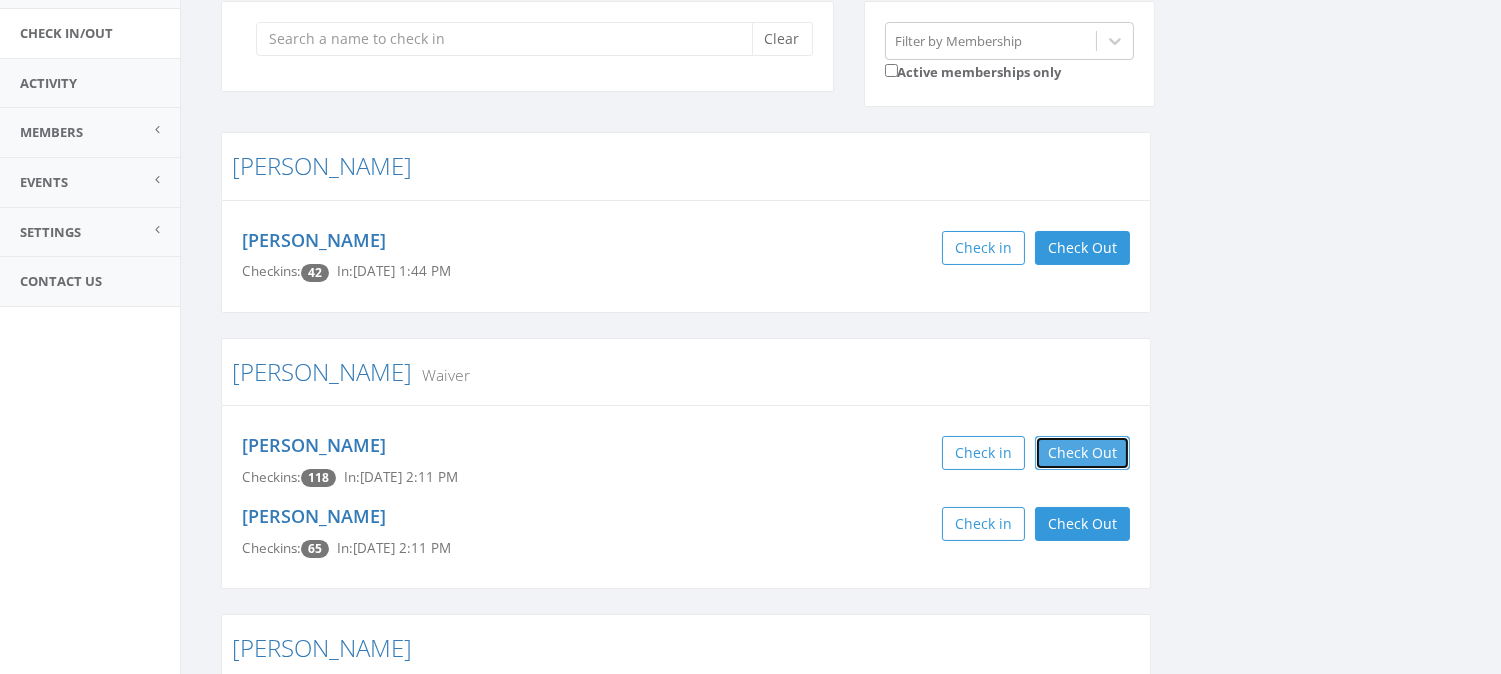 click on "Check Out" at bounding box center (1082, 453) 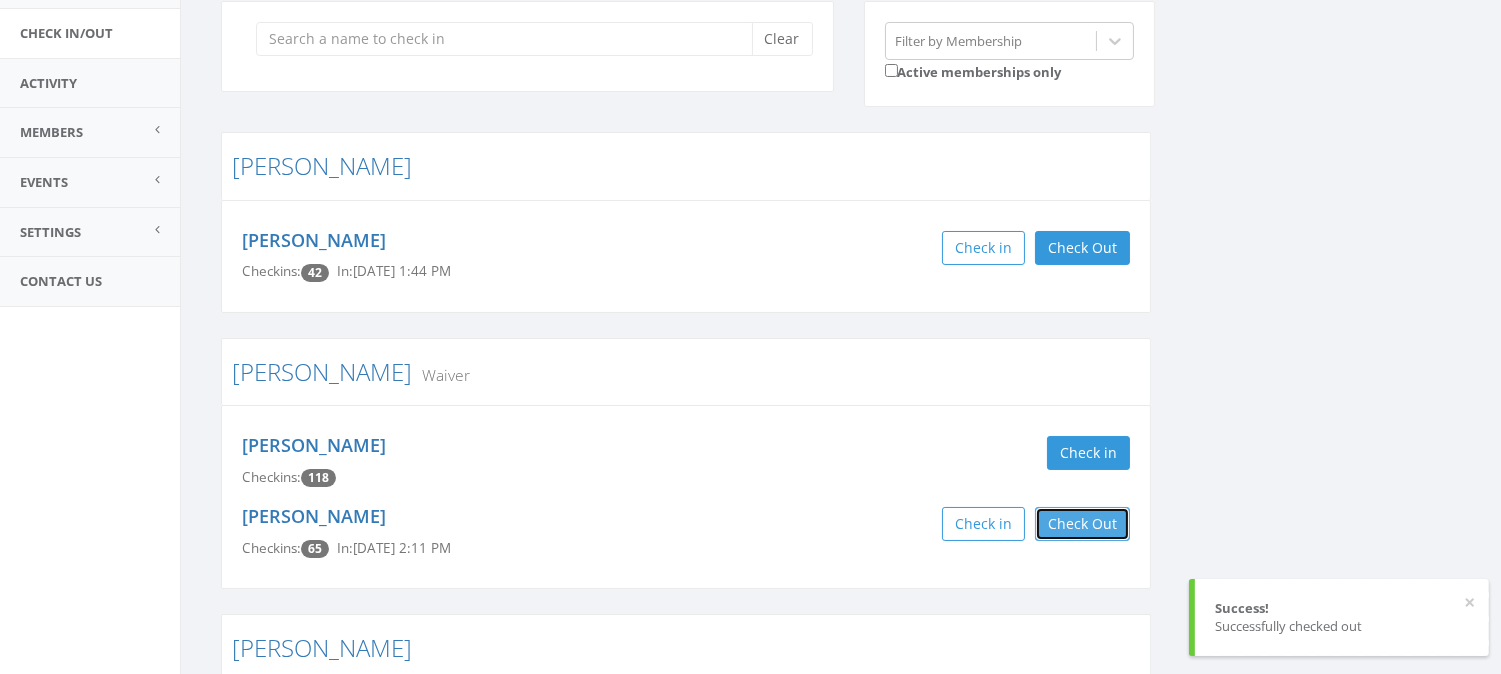click on "Check Out" at bounding box center [1082, 524] 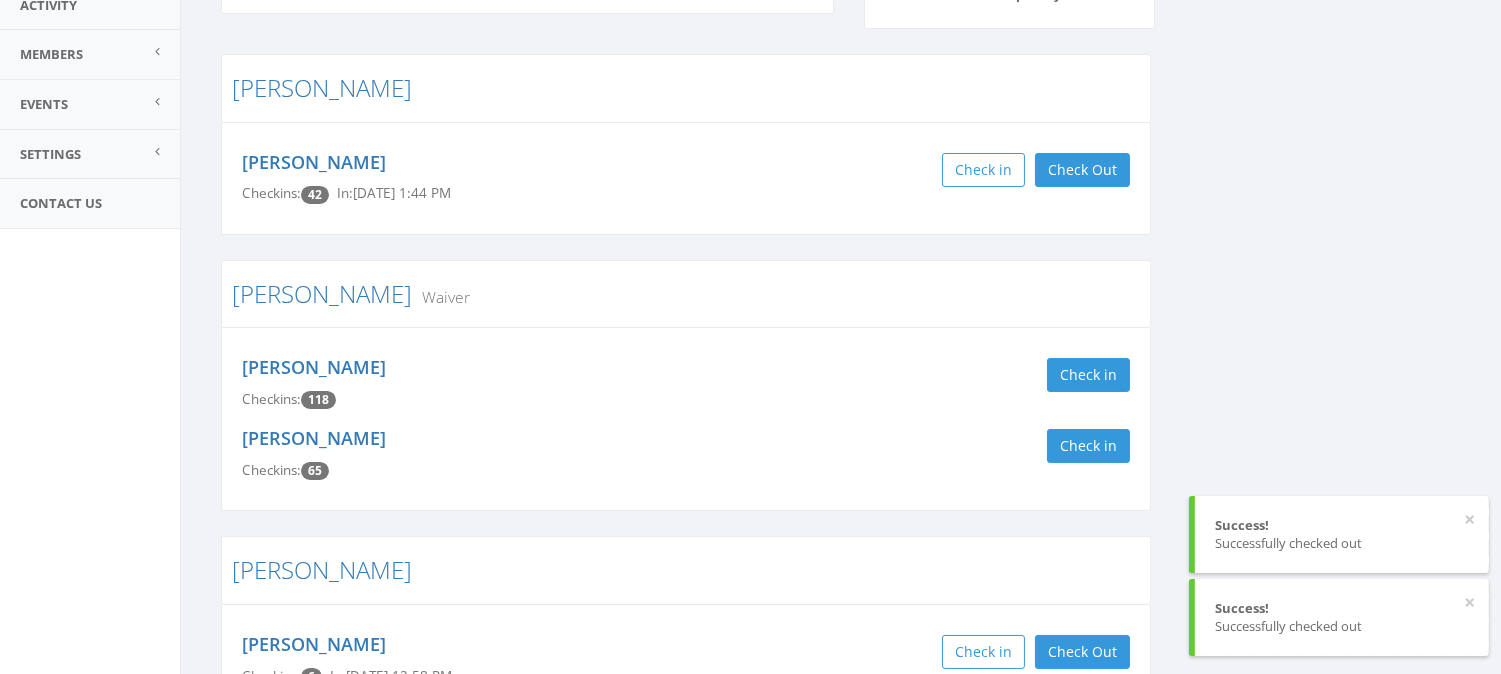 scroll, scrollTop: 0, scrollLeft: 0, axis: both 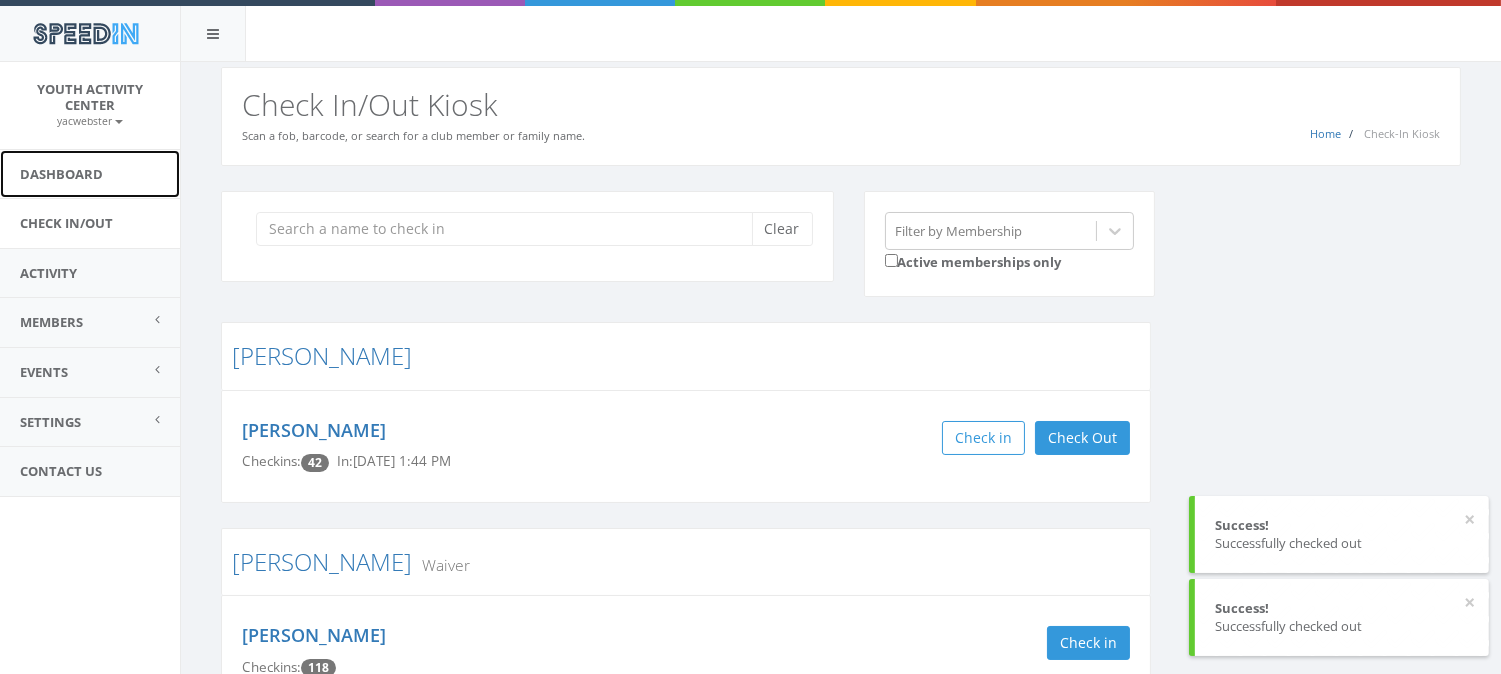 click on "Dashboard" at bounding box center [90, 174] 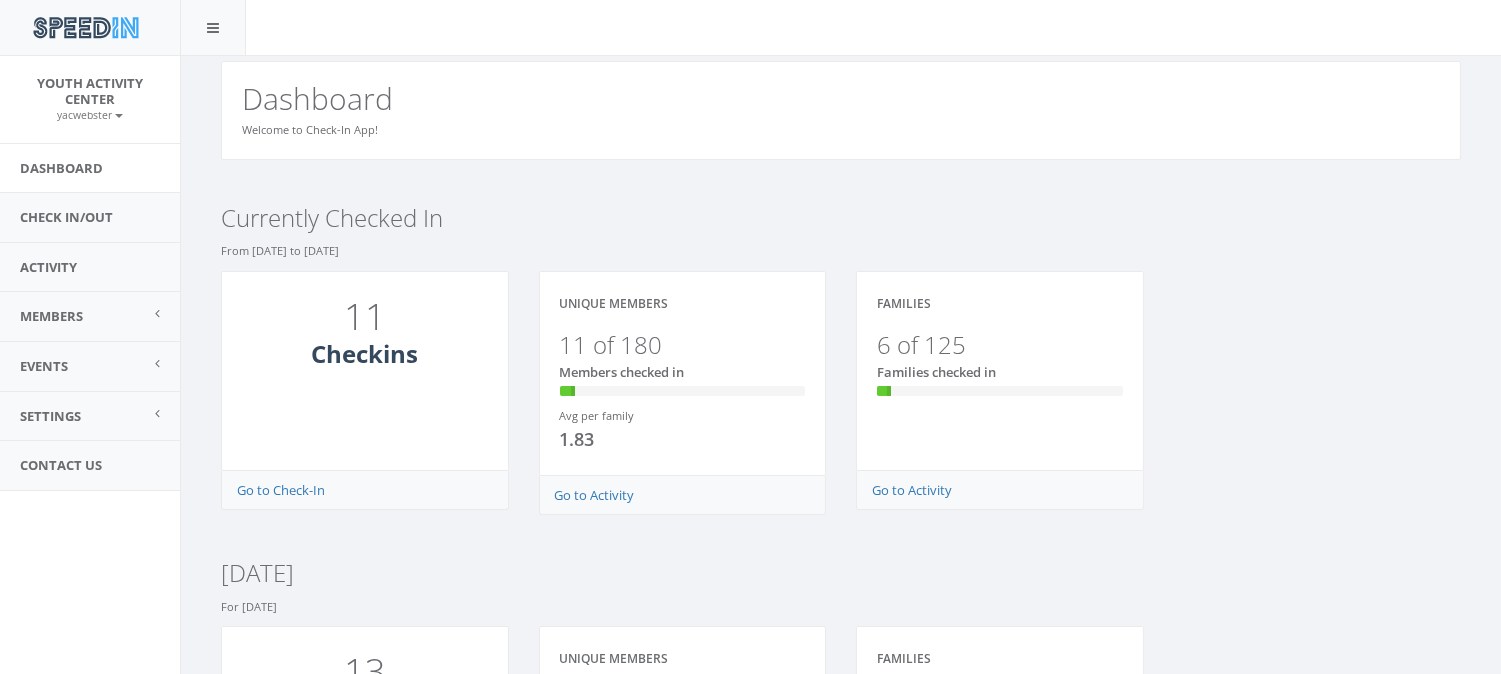 scroll, scrollTop: 0, scrollLeft: 0, axis: both 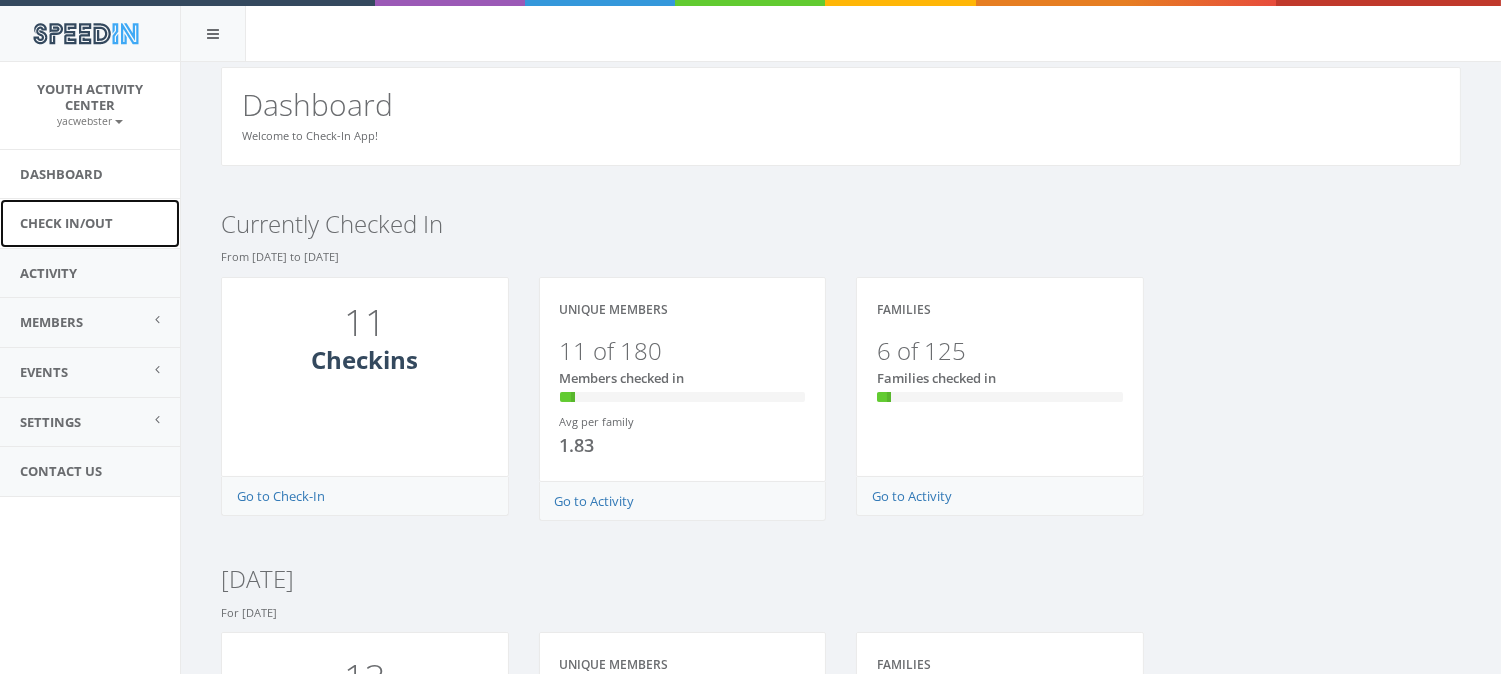 click on "Check In/Out" at bounding box center (90, 223) 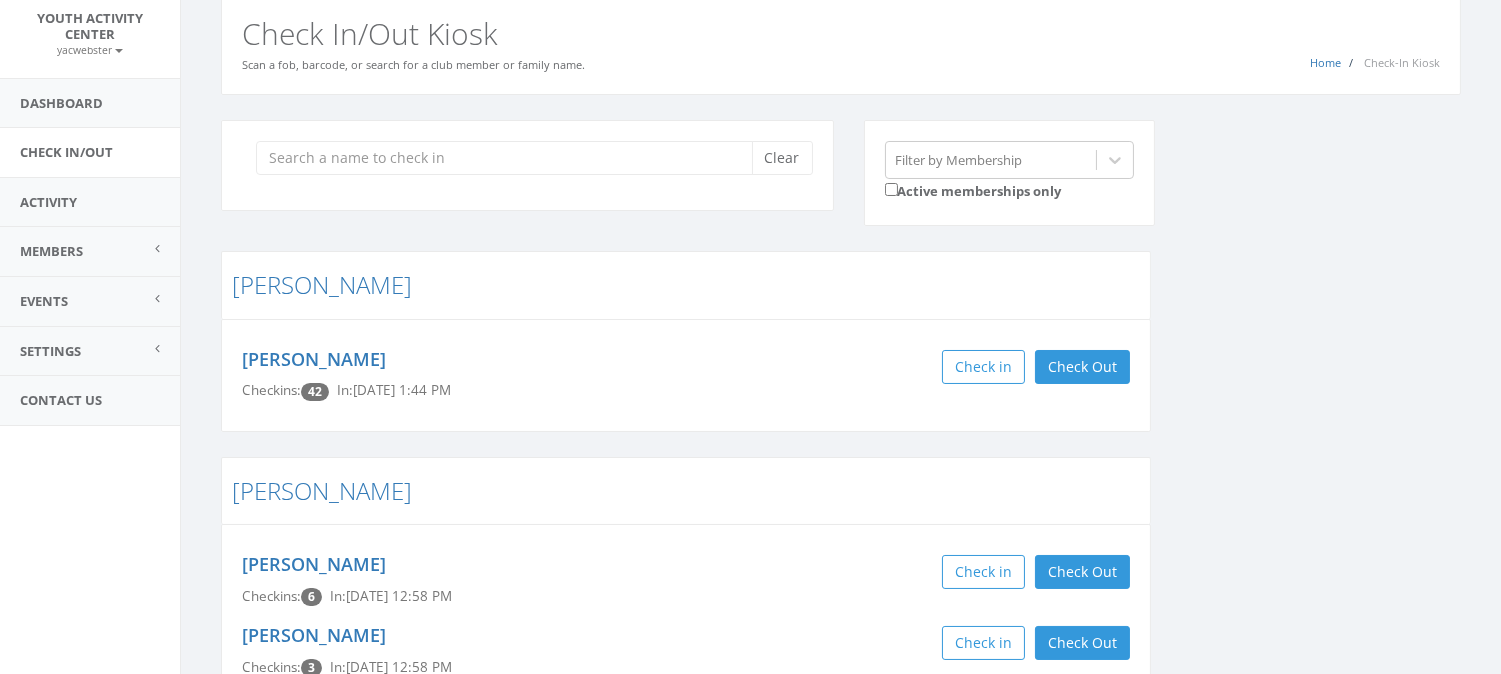 scroll, scrollTop: 0, scrollLeft: 0, axis: both 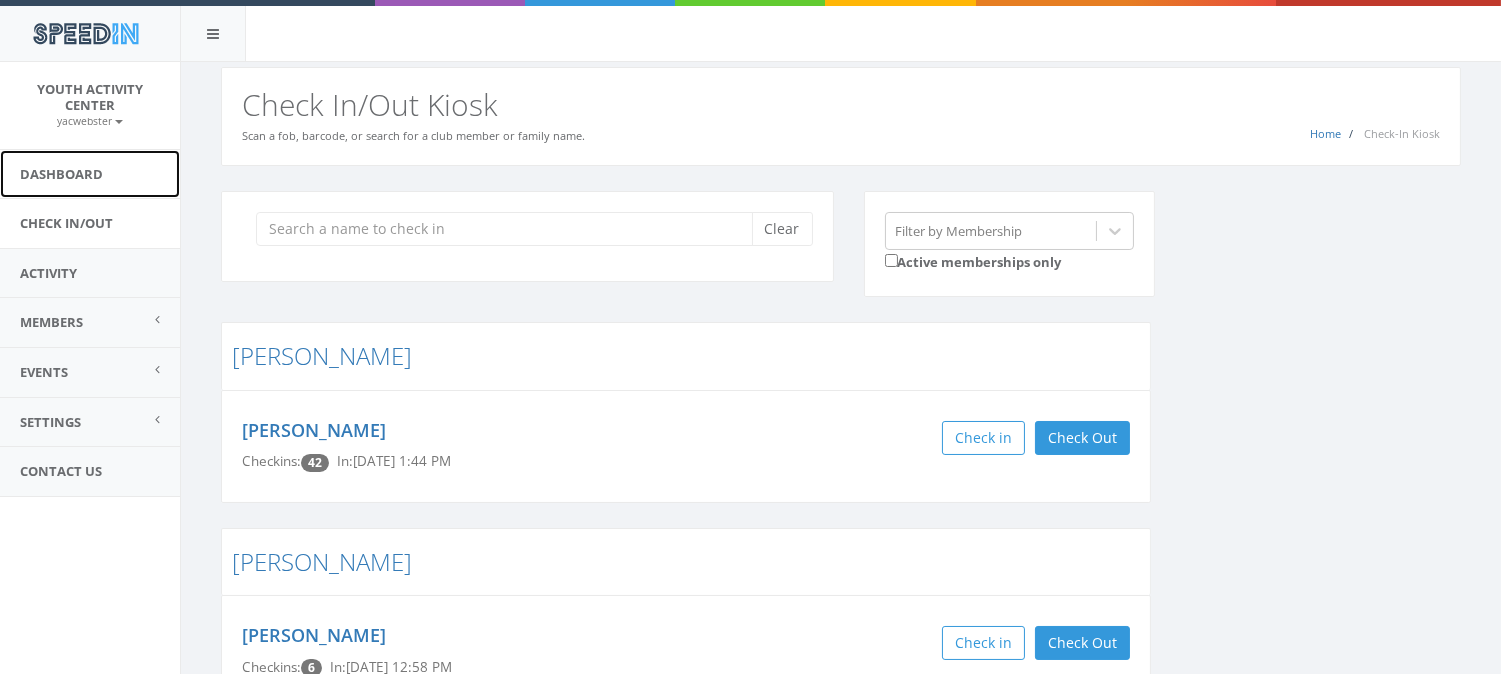 click on "Dashboard" at bounding box center (90, 174) 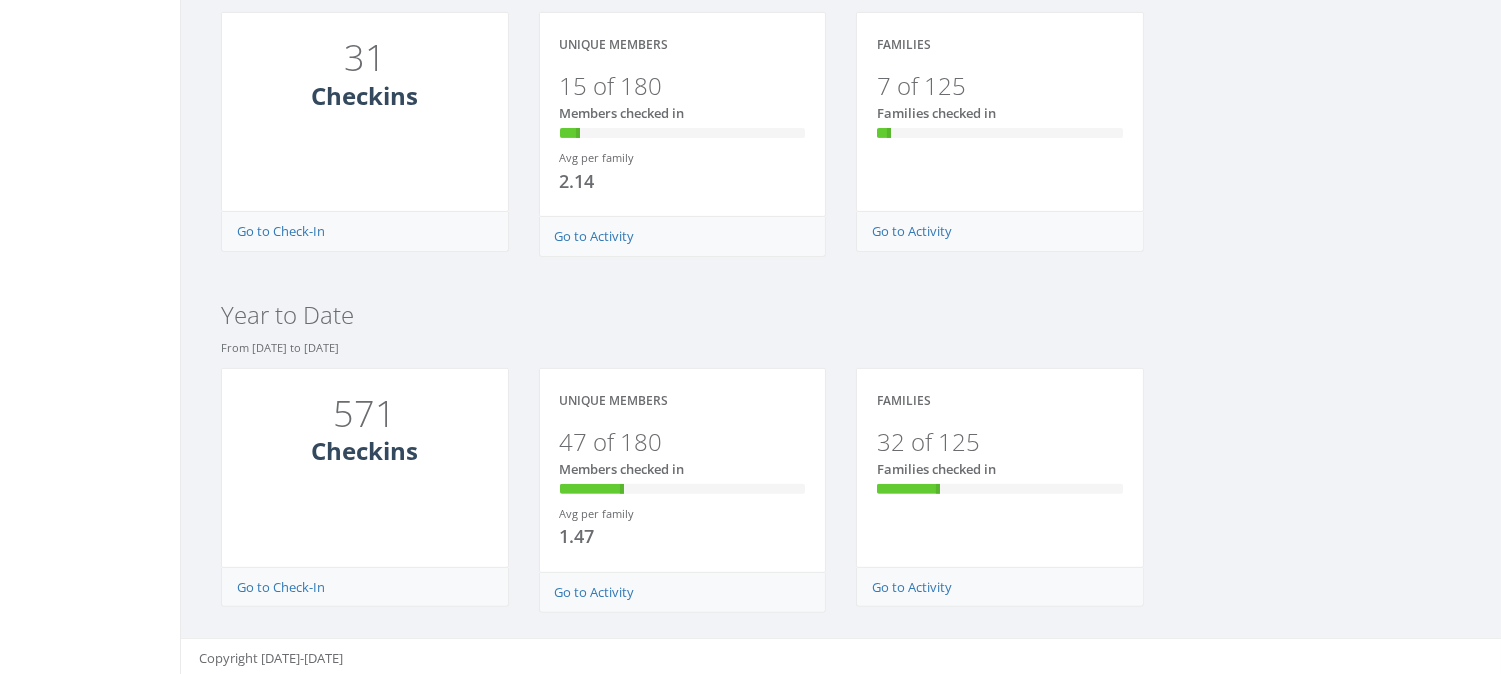scroll, scrollTop: 1337, scrollLeft: 0, axis: vertical 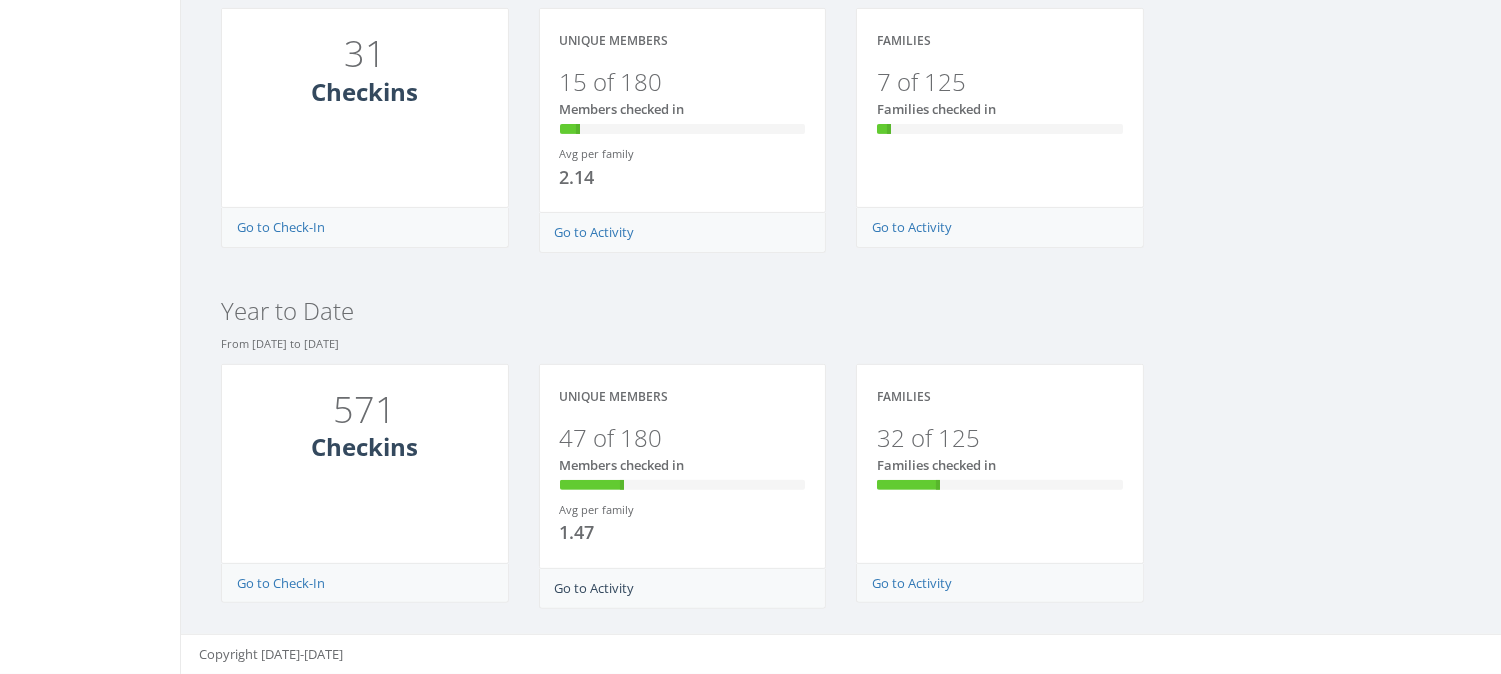 click on "Go to Activity" at bounding box center [595, 588] 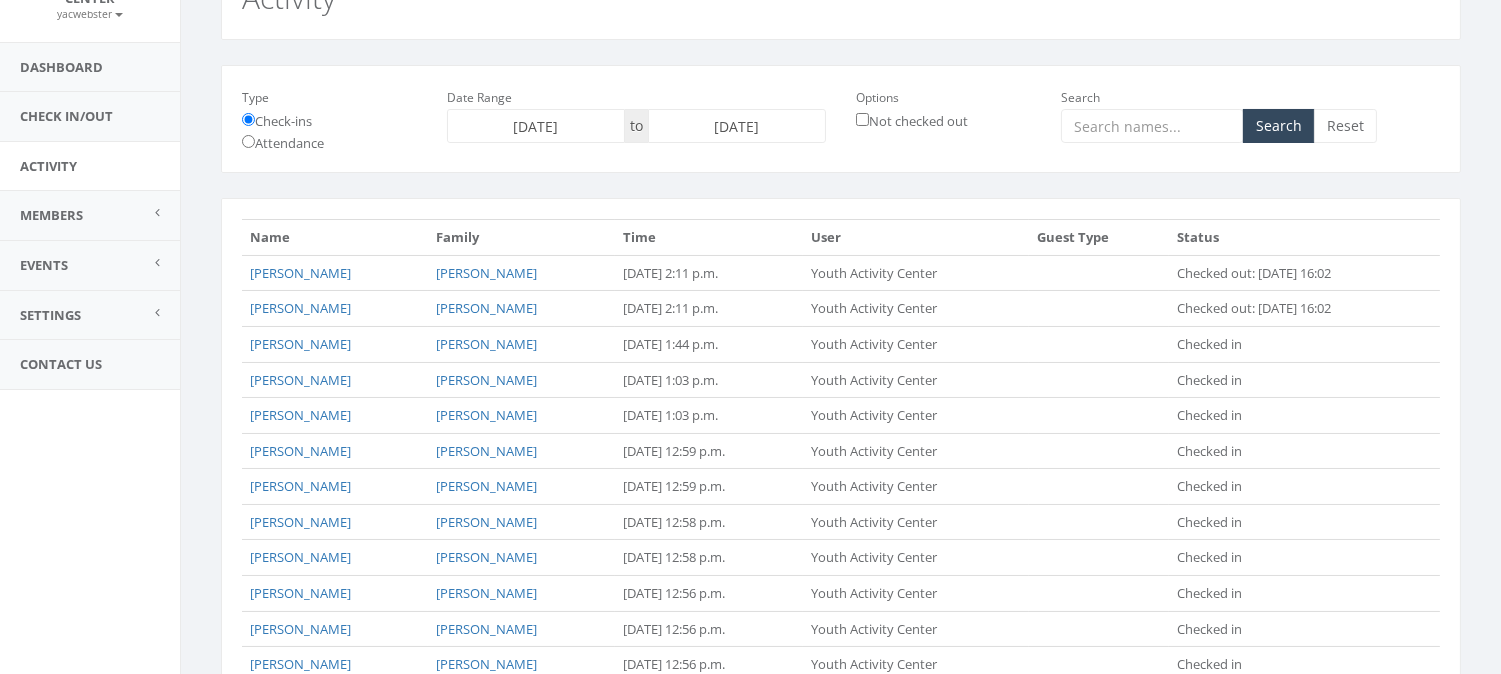 scroll, scrollTop: 0, scrollLeft: 0, axis: both 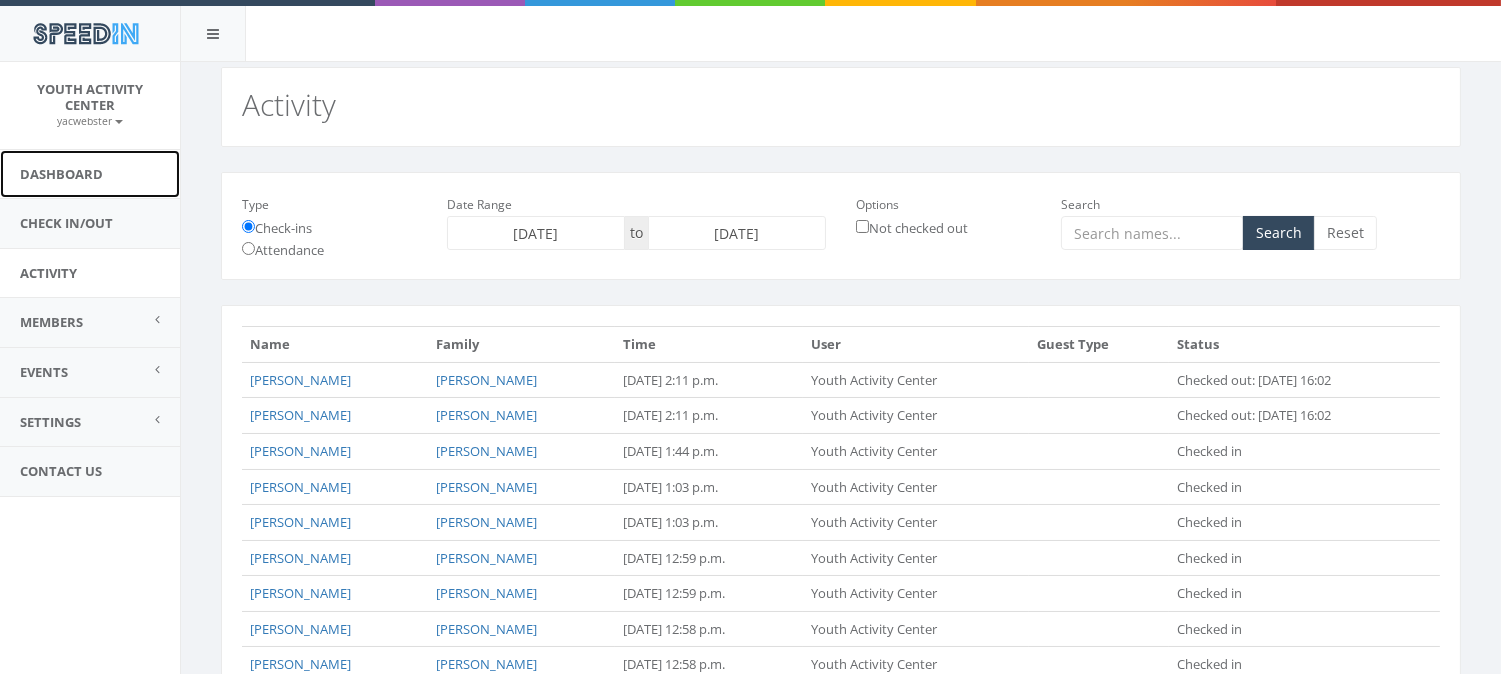 click on "Dashboard" at bounding box center (90, 174) 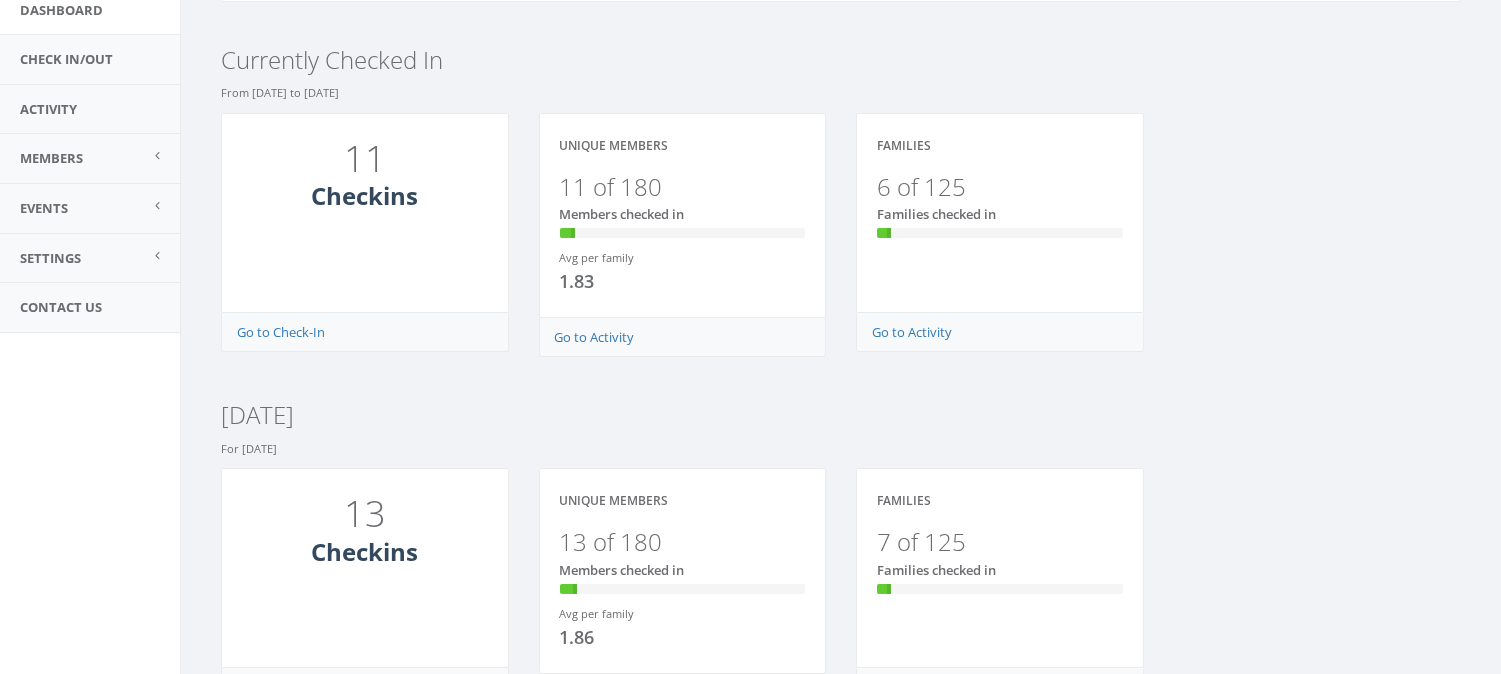 scroll, scrollTop: 0, scrollLeft: 0, axis: both 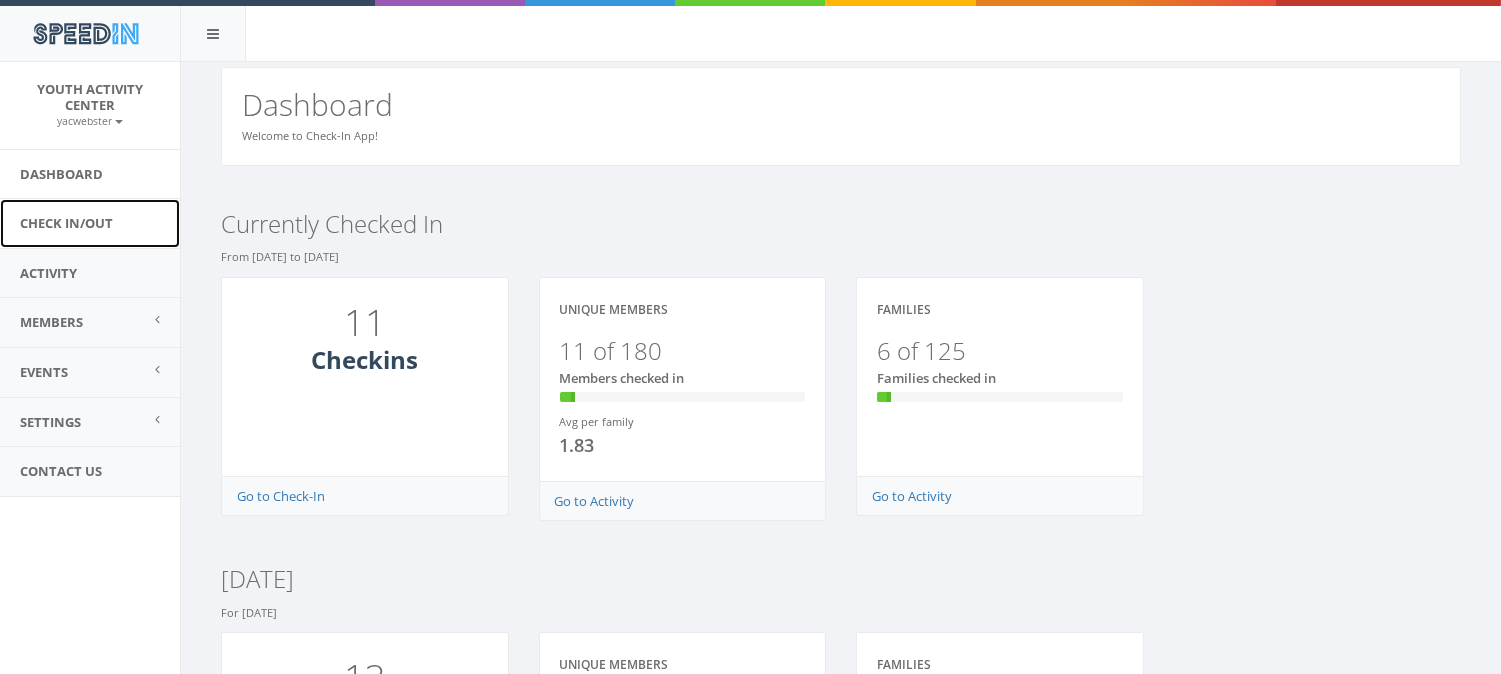 click on "Check In/Out" at bounding box center (90, 223) 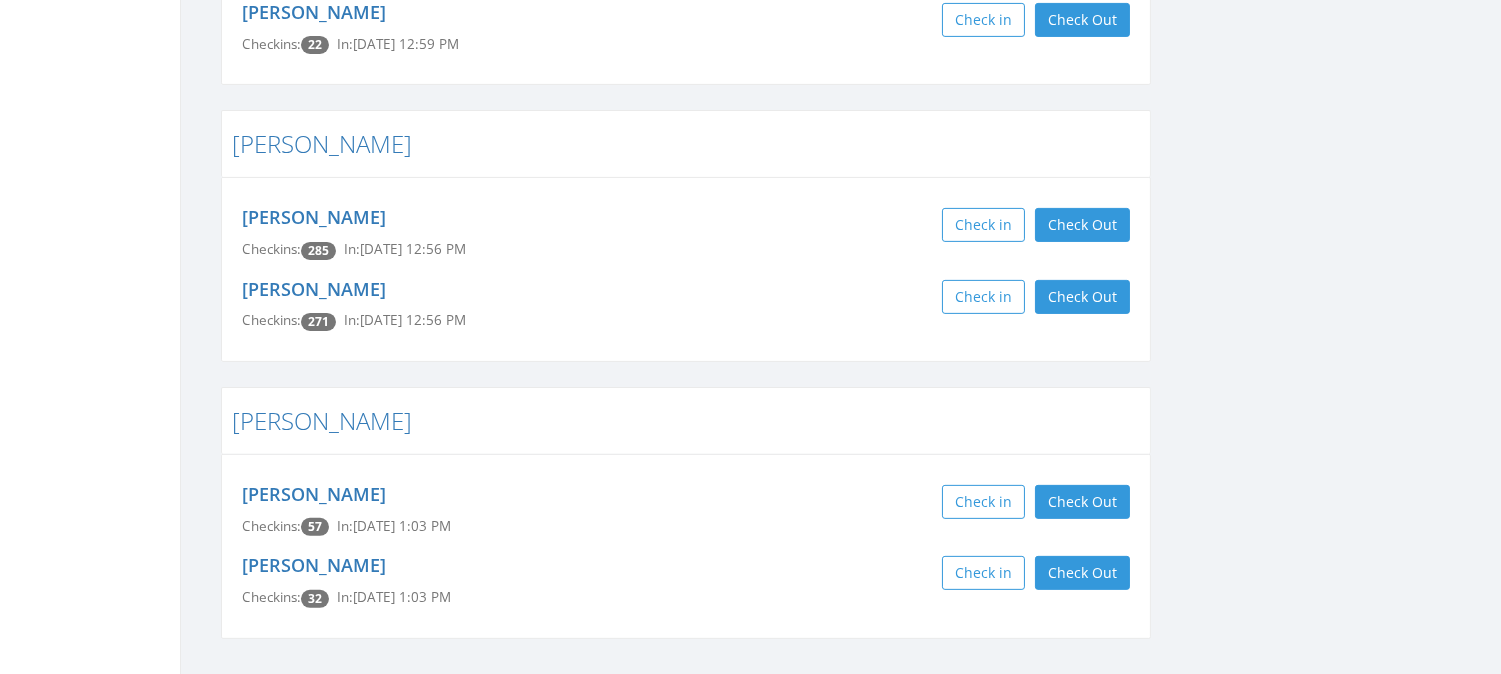 scroll, scrollTop: 1298, scrollLeft: 0, axis: vertical 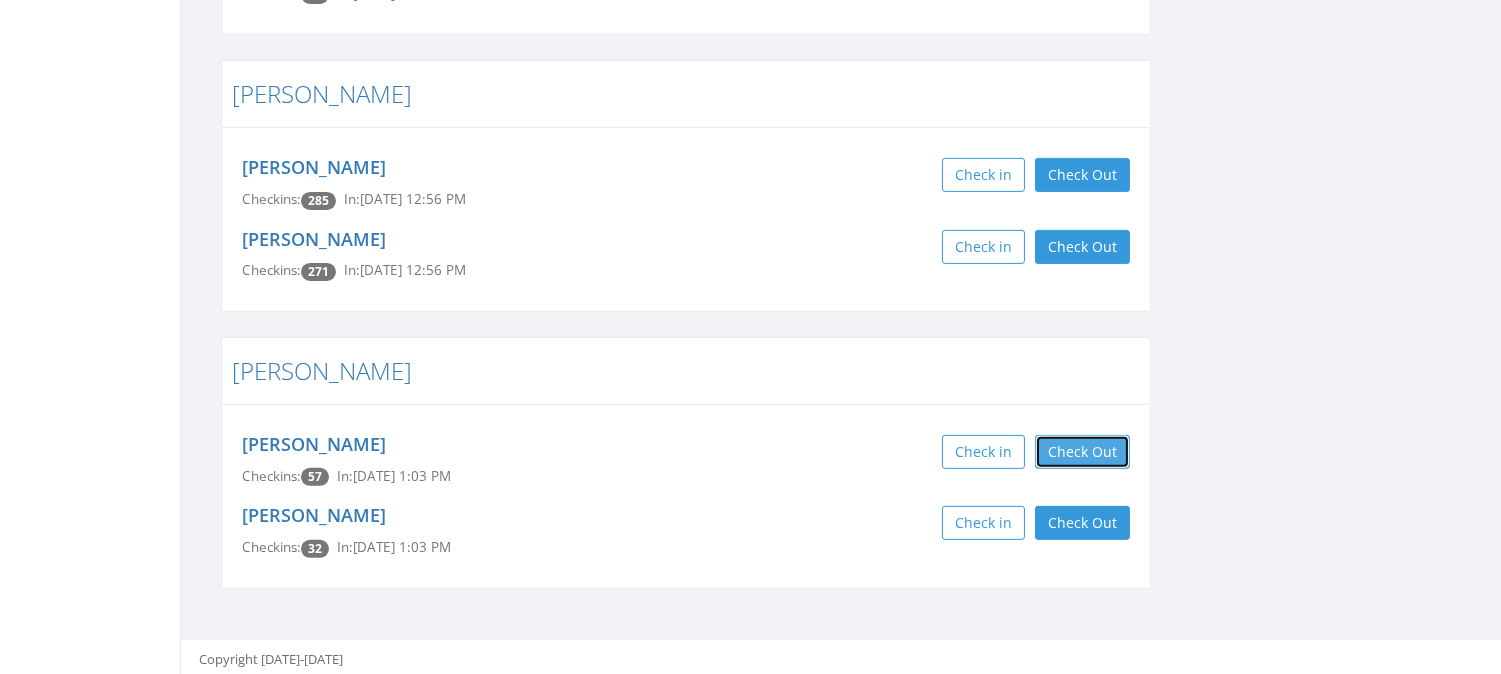 click on "Check Out" at bounding box center [1082, 452] 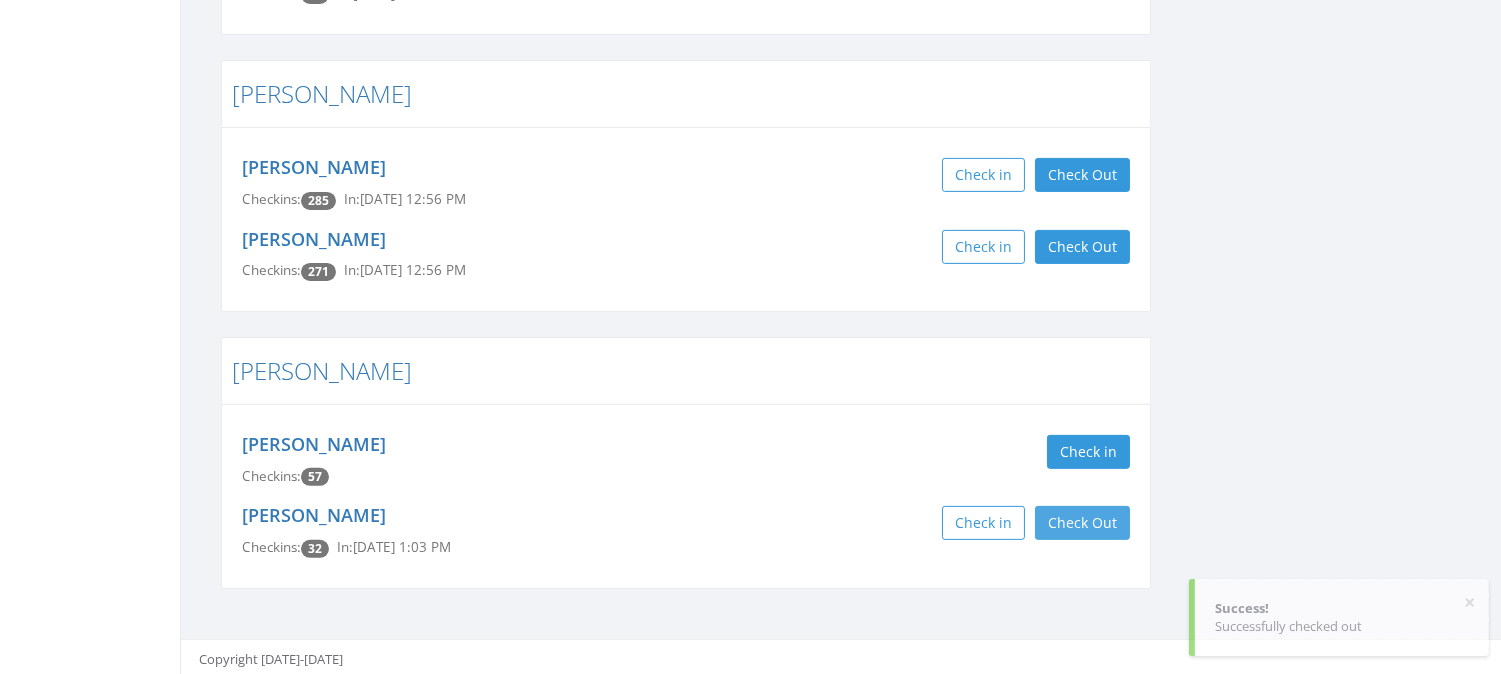 click on "Check Out" at bounding box center (1082, 523) 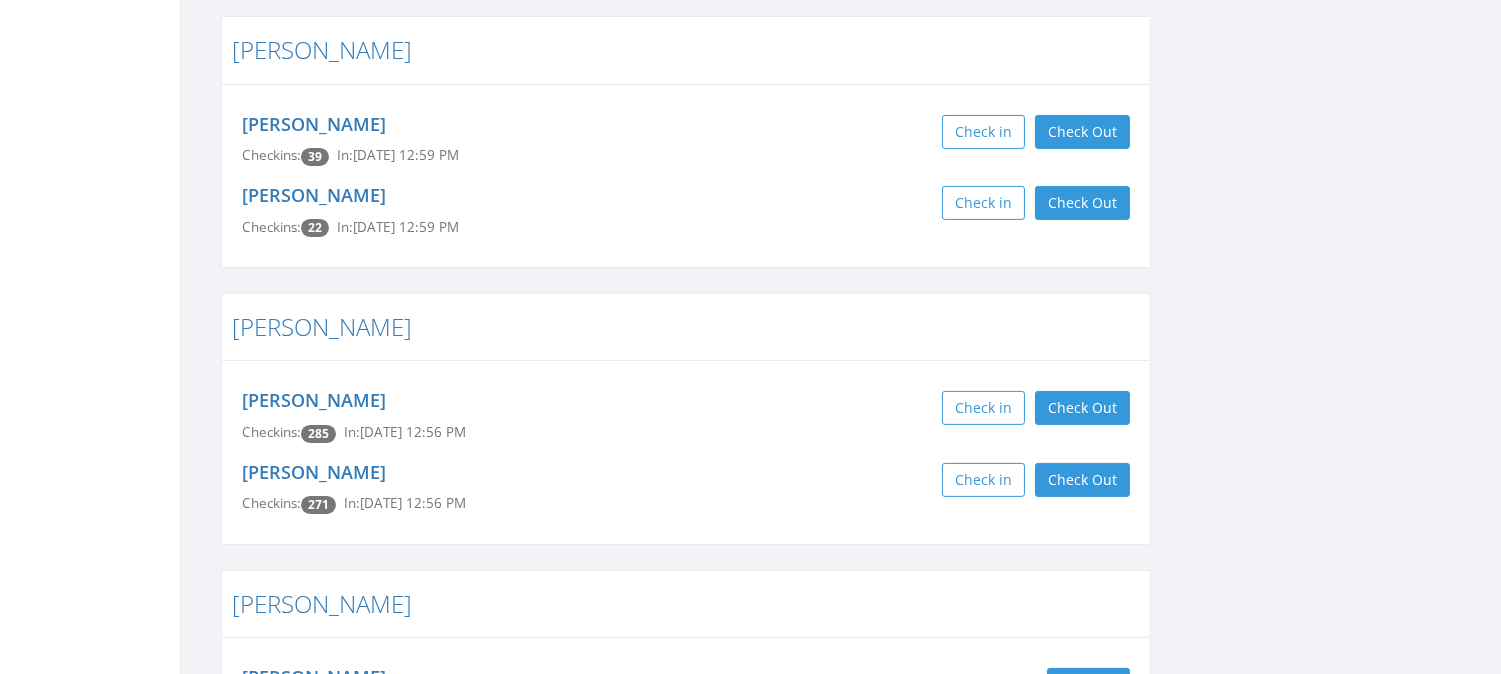 scroll, scrollTop: 1100, scrollLeft: 0, axis: vertical 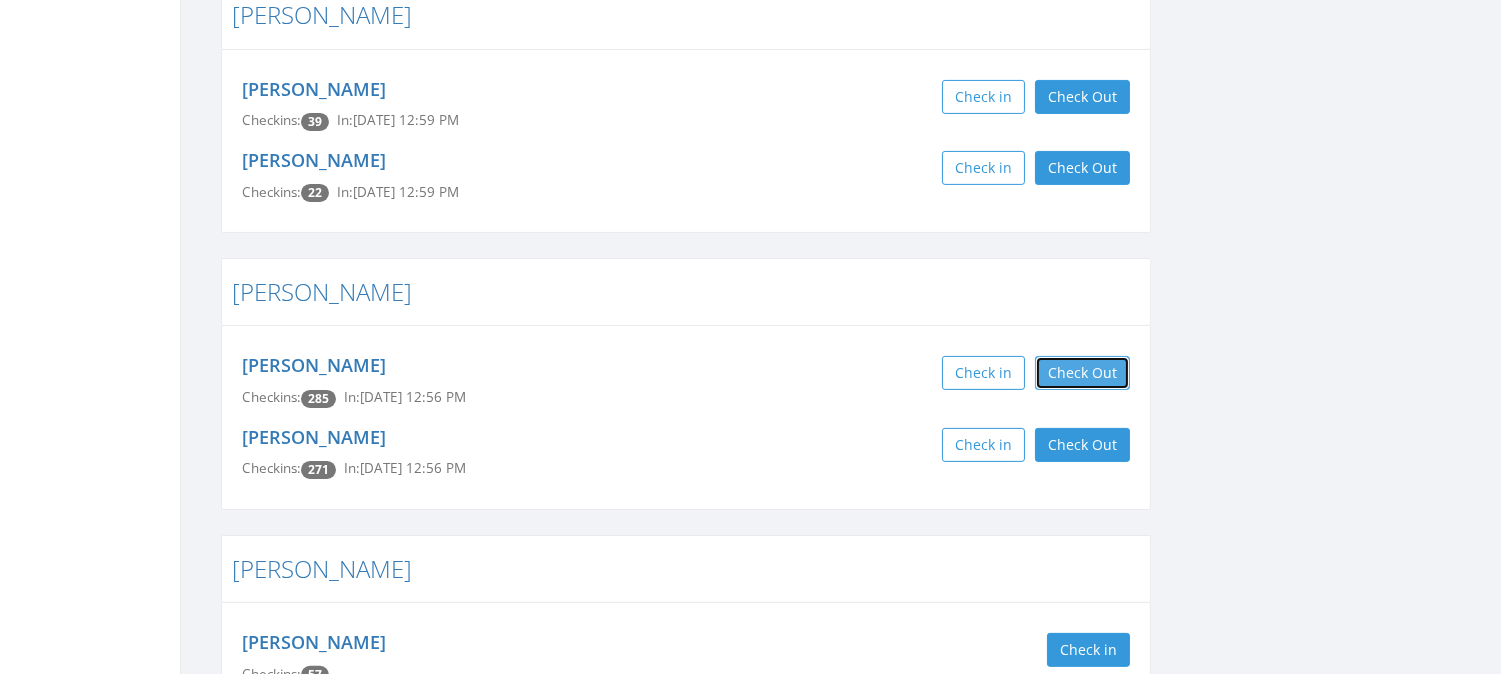 click on "Check Out" at bounding box center (1082, 373) 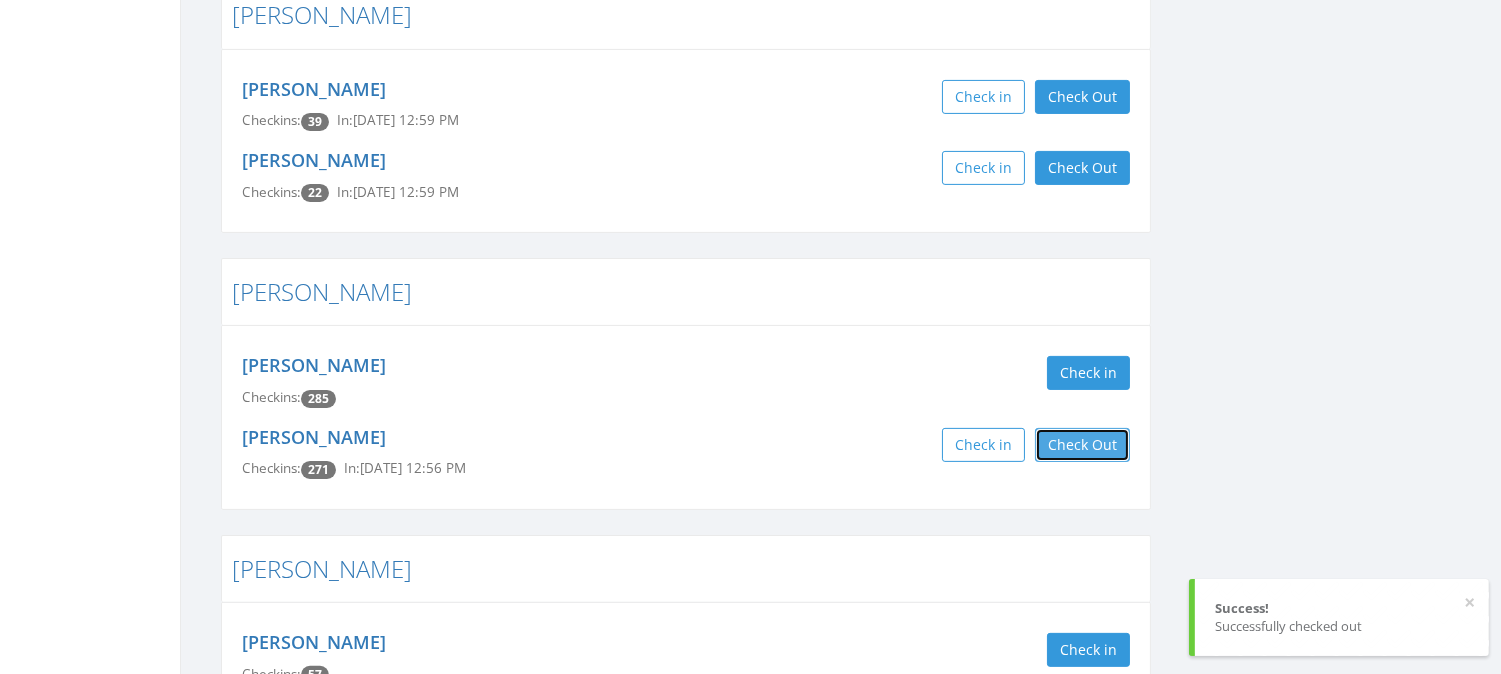 click on "Check Out" at bounding box center (1082, 445) 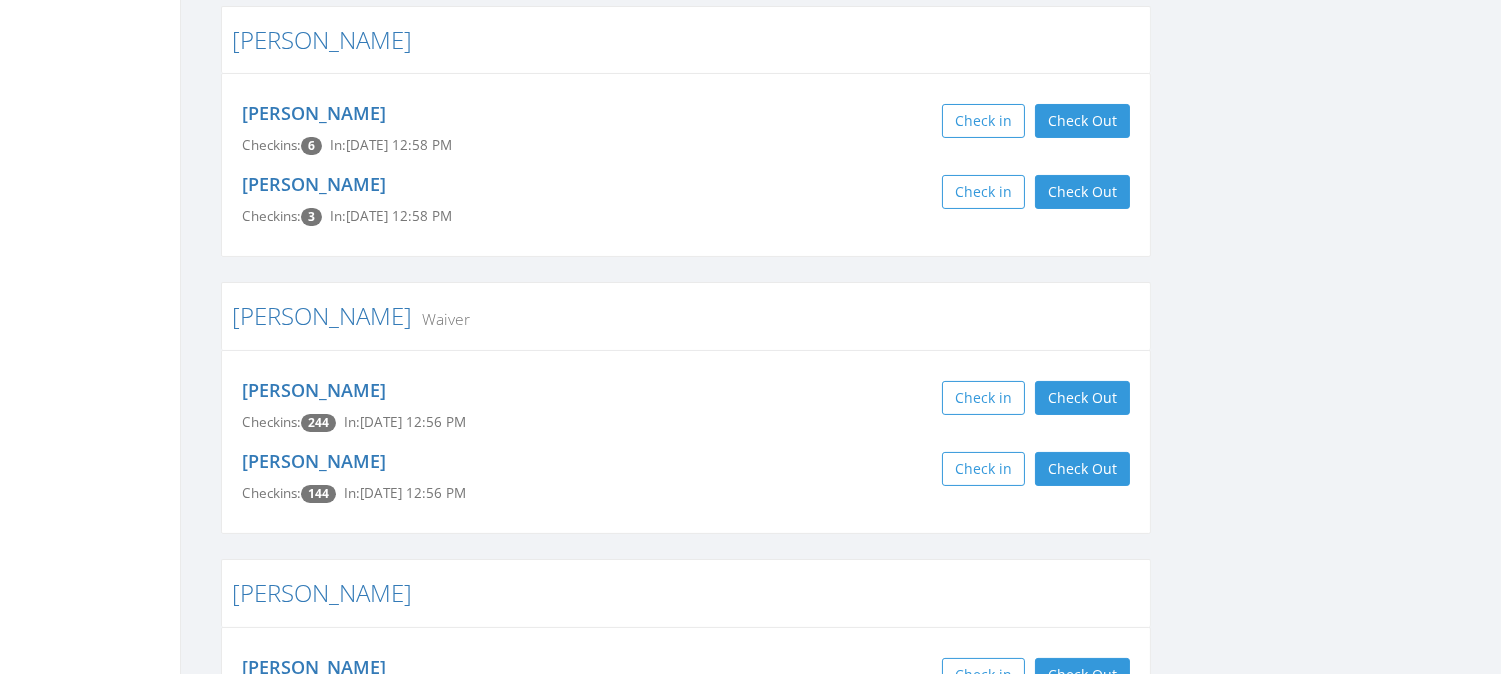 scroll, scrollTop: 0, scrollLeft: 0, axis: both 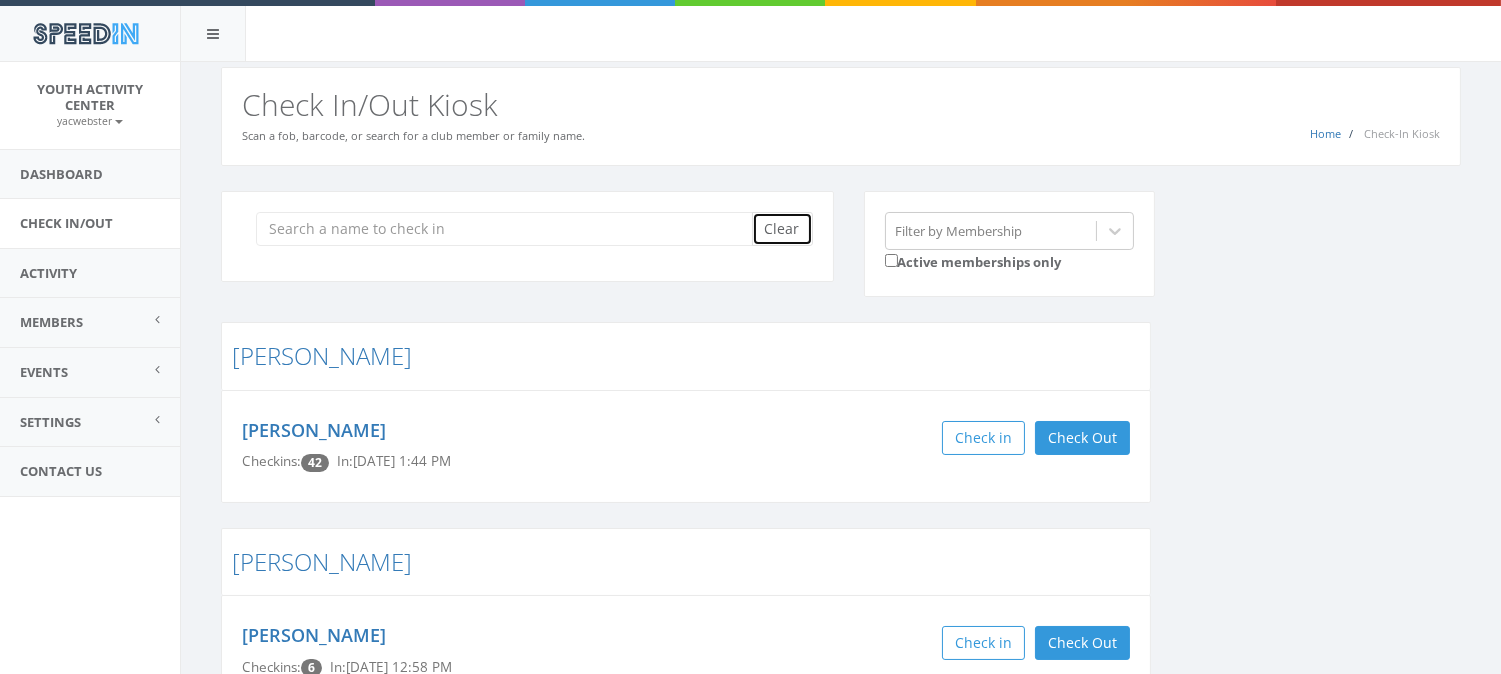 click on "Clear" at bounding box center (782, 229) 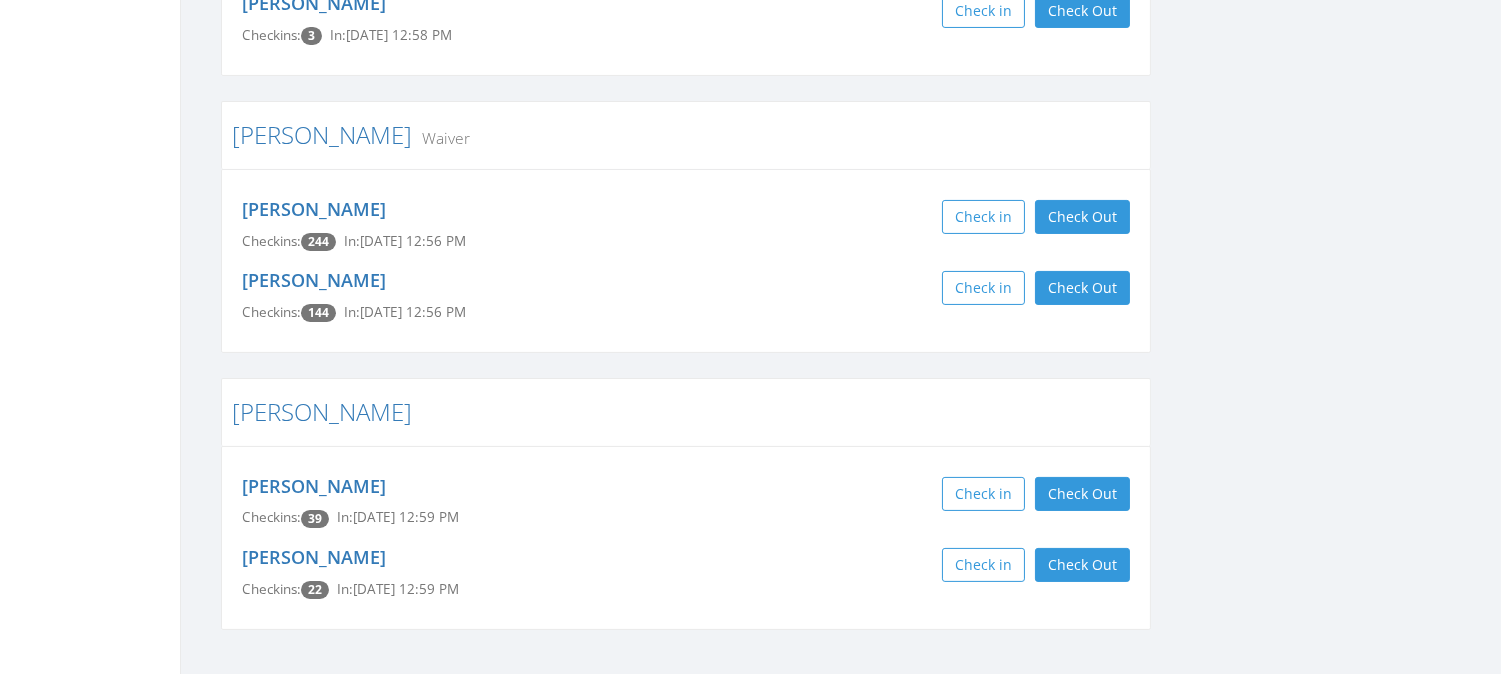 scroll, scrollTop: 746, scrollLeft: 0, axis: vertical 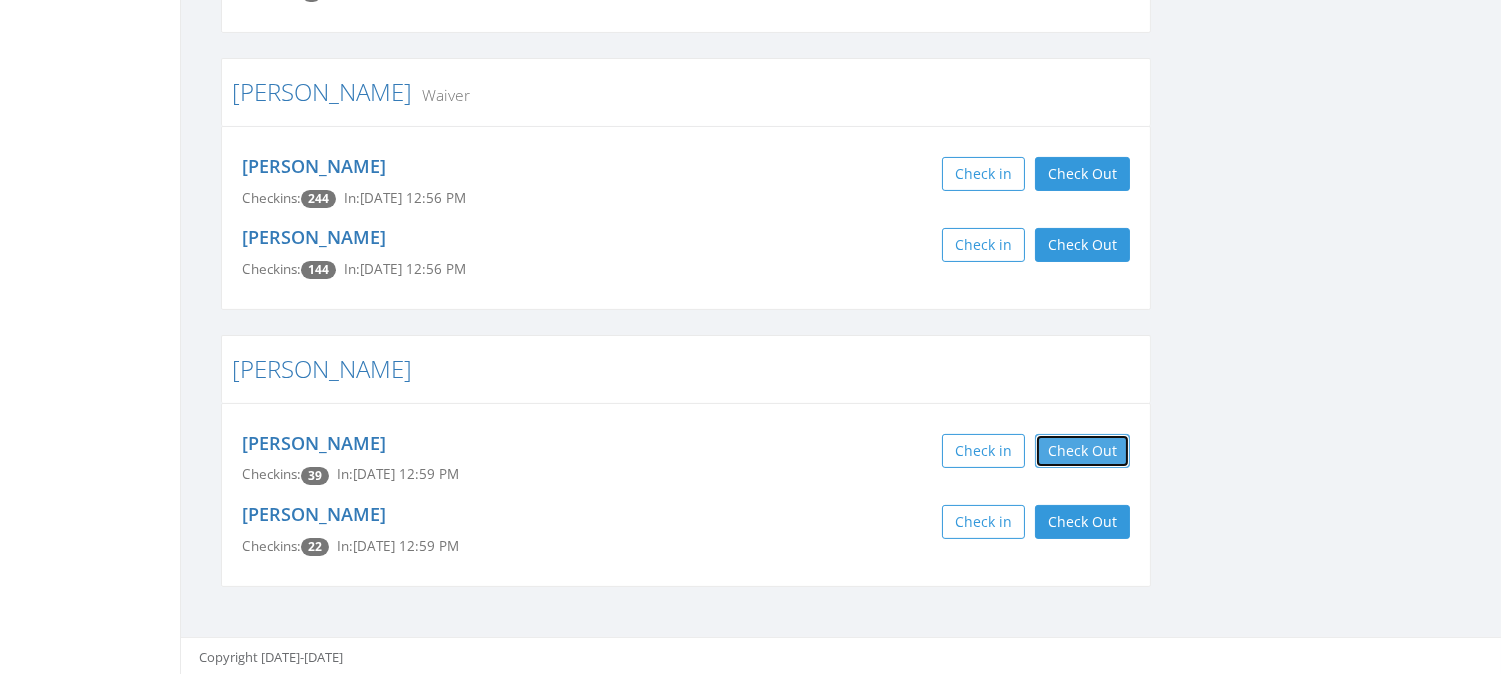 click on "Check Out" at bounding box center (1082, 451) 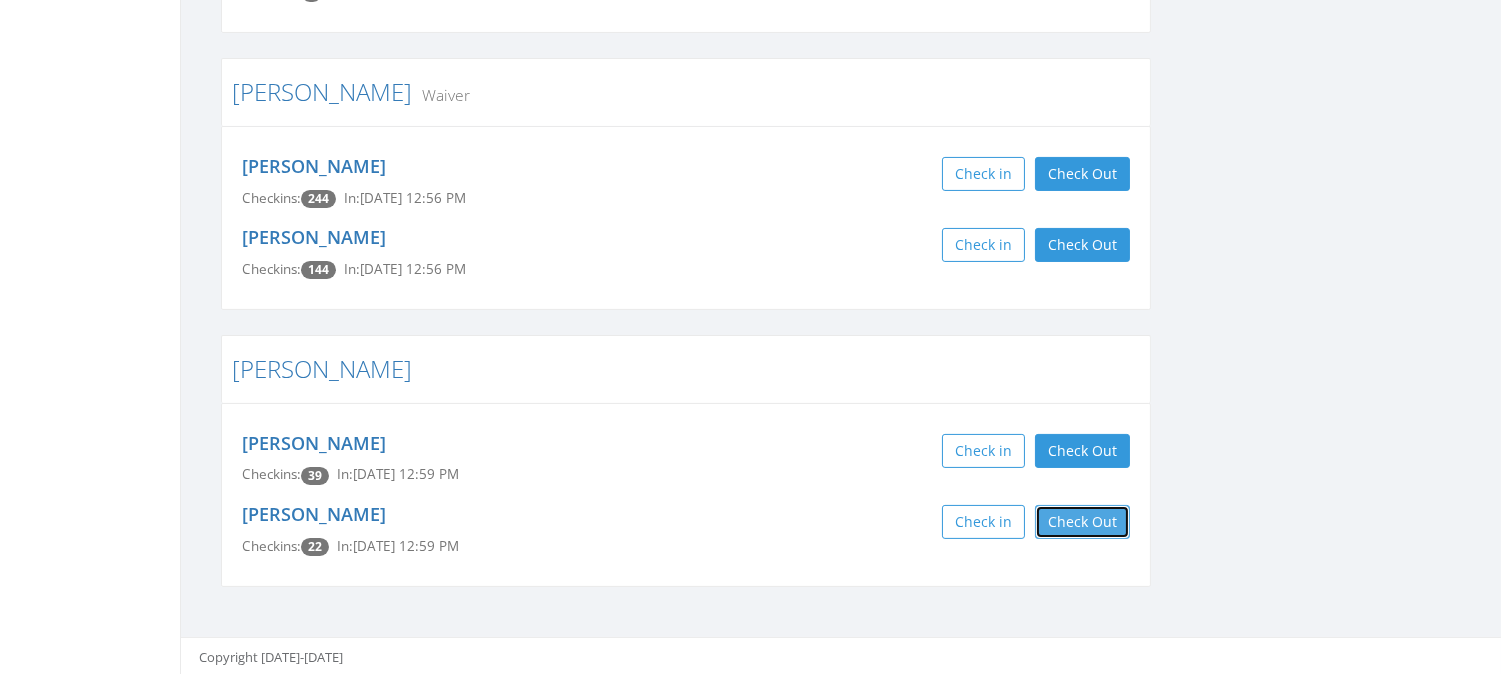 click on "Check Out" at bounding box center [1082, 522] 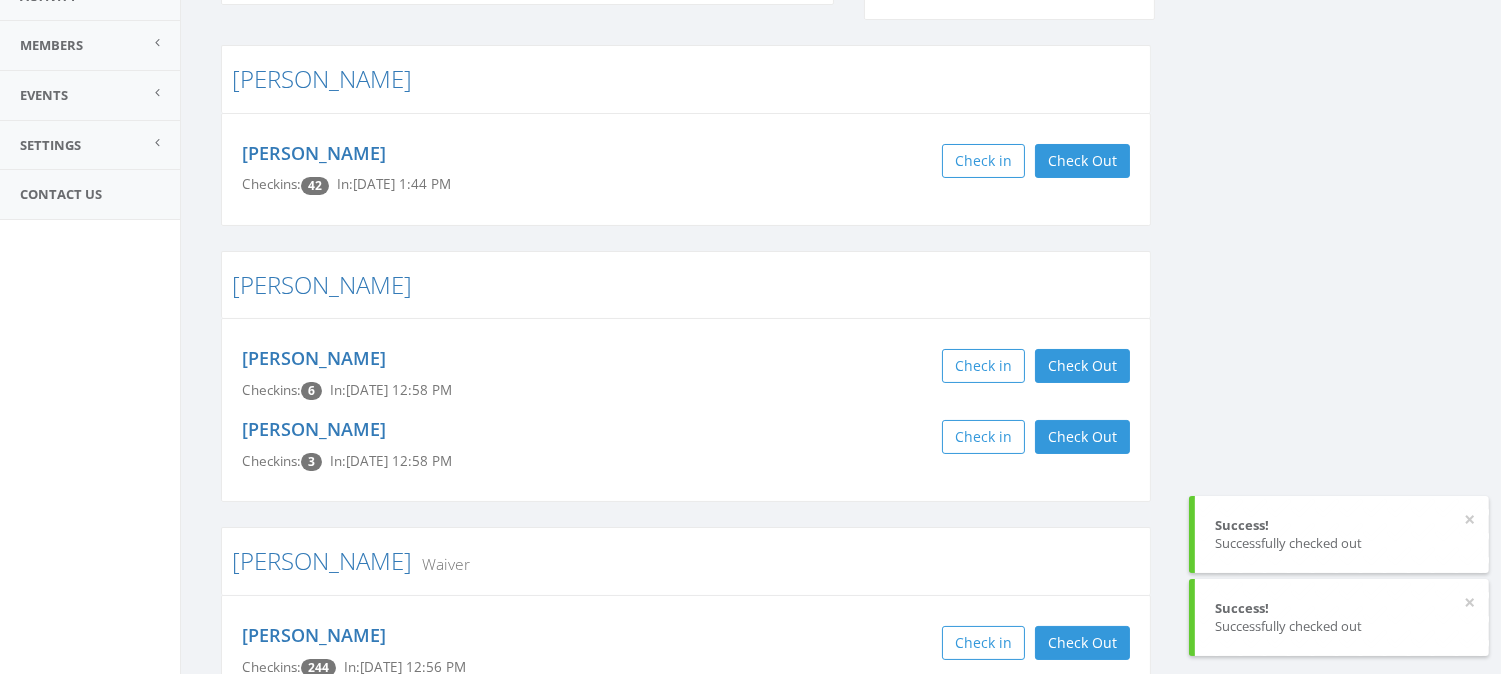 scroll, scrollTop: 281, scrollLeft: 0, axis: vertical 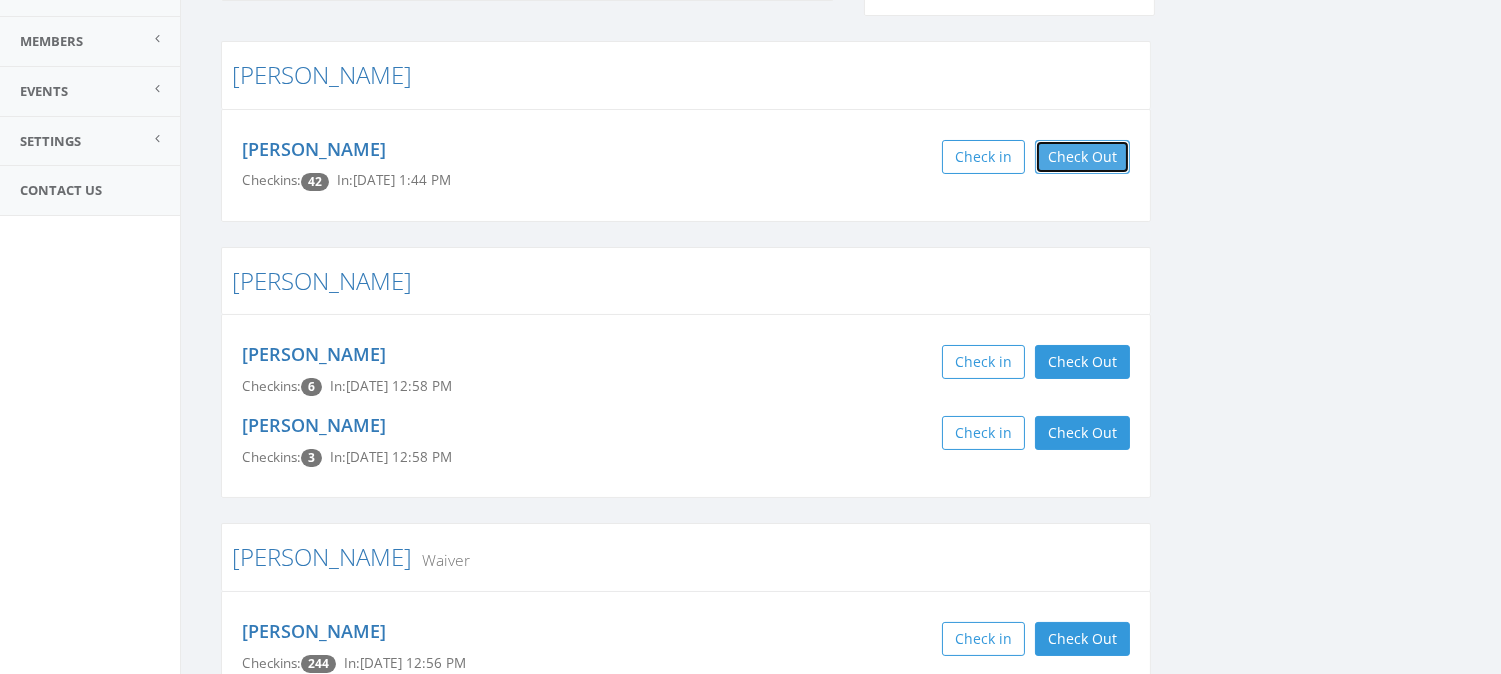 click on "Check Out" at bounding box center [1082, 157] 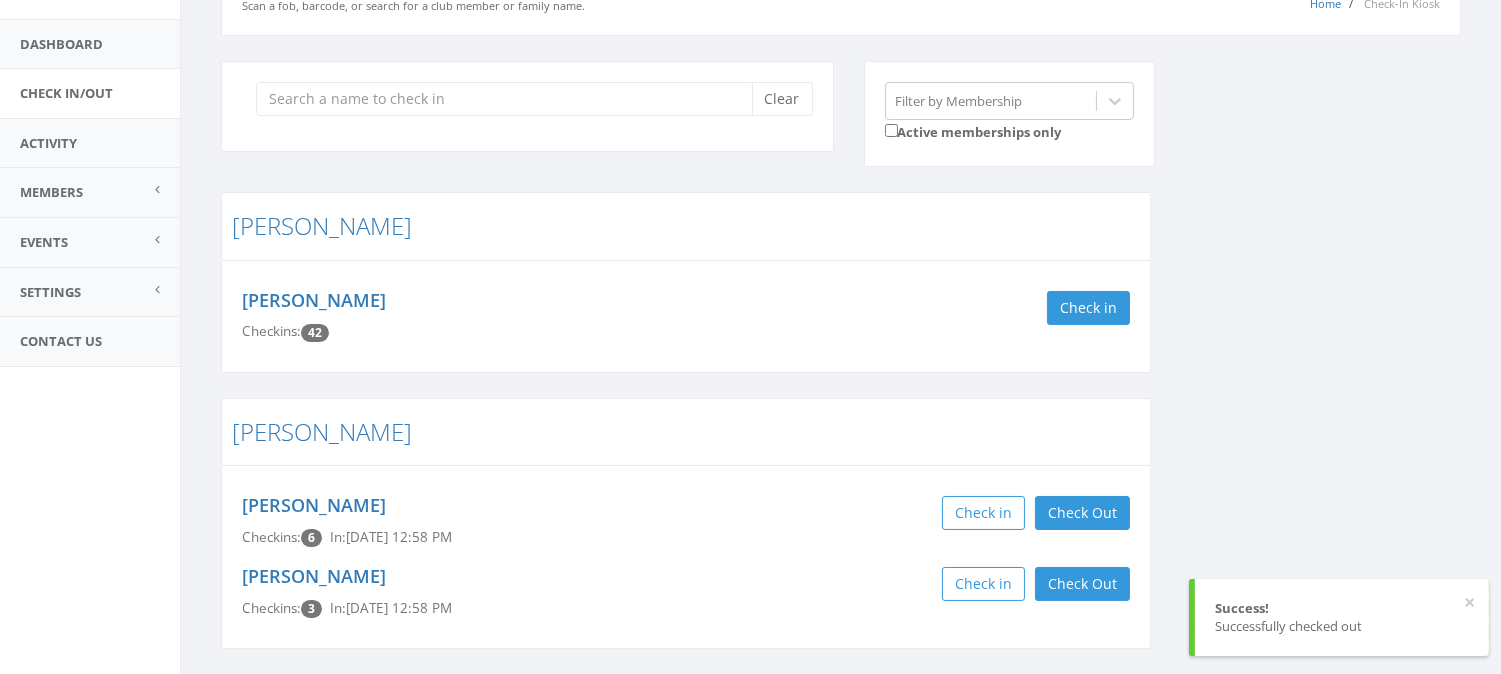 scroll, scrollTop: 0, scrollLeft: 0, axis: both 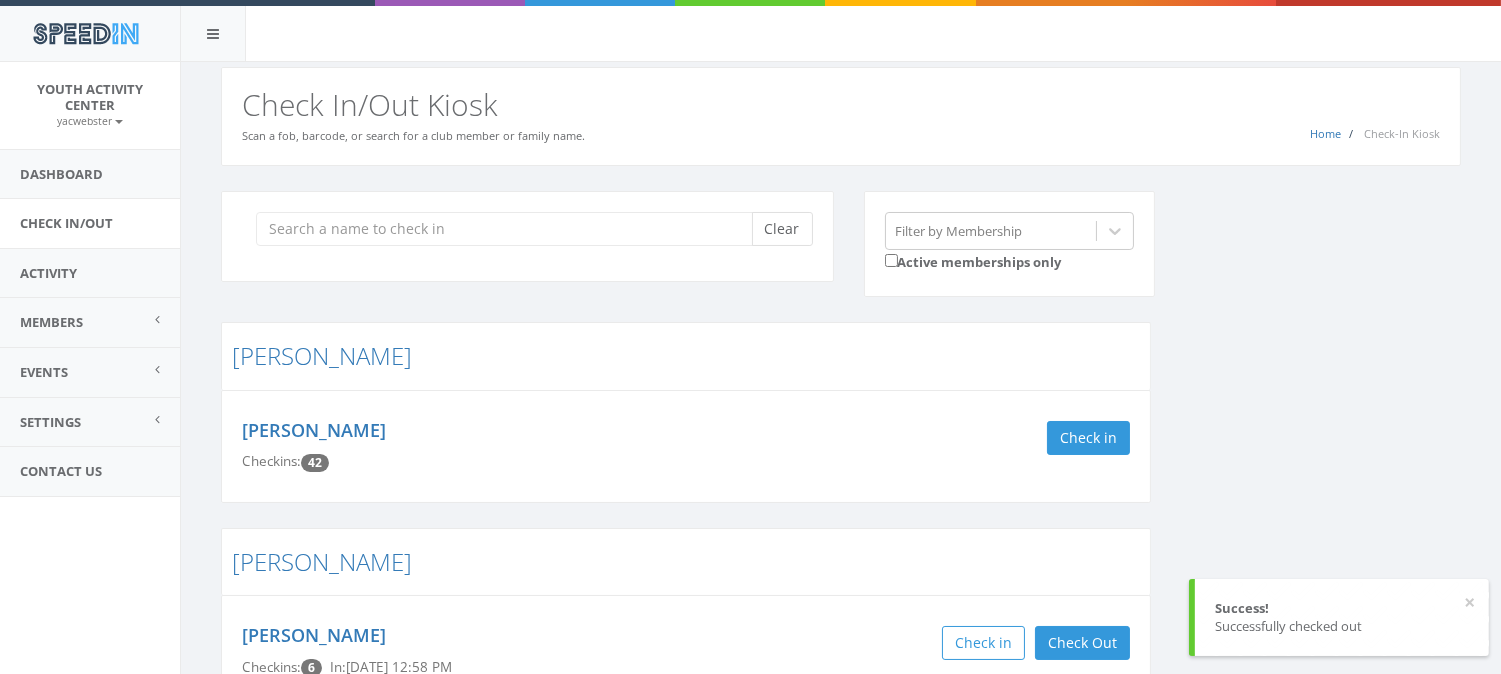click on "Clear" at bounding box center [782, 229] 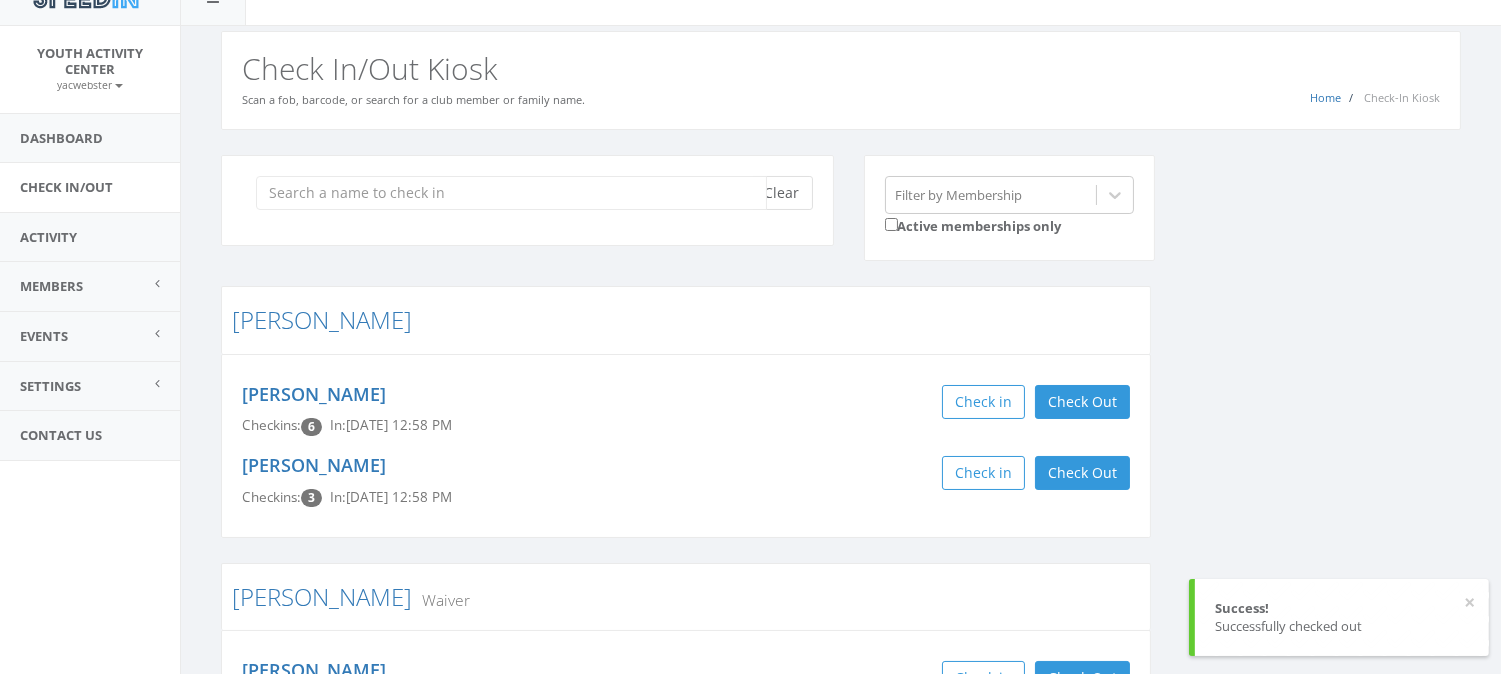 scroll, scrollTop: 265, scrollLeft: 0, axis: vertical 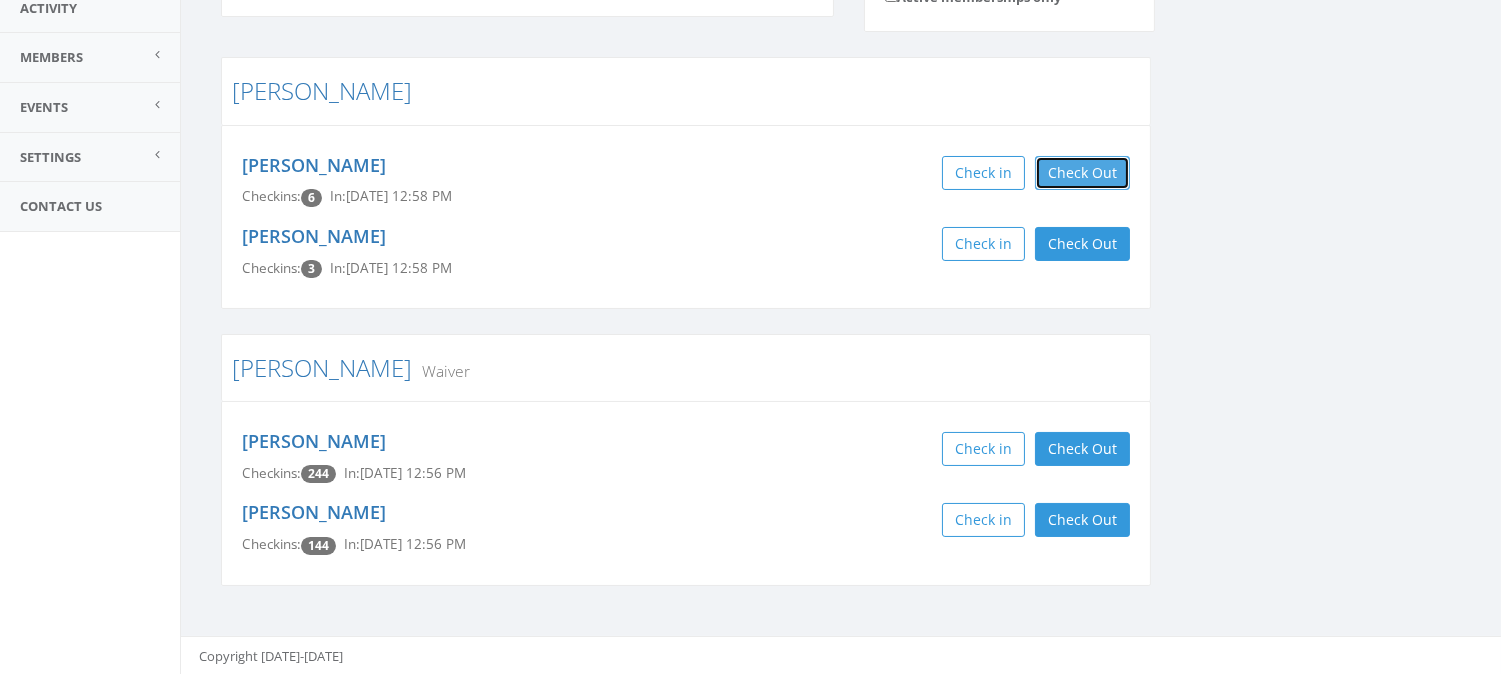 click on "Check Out" at bounding box center (1082, 173) 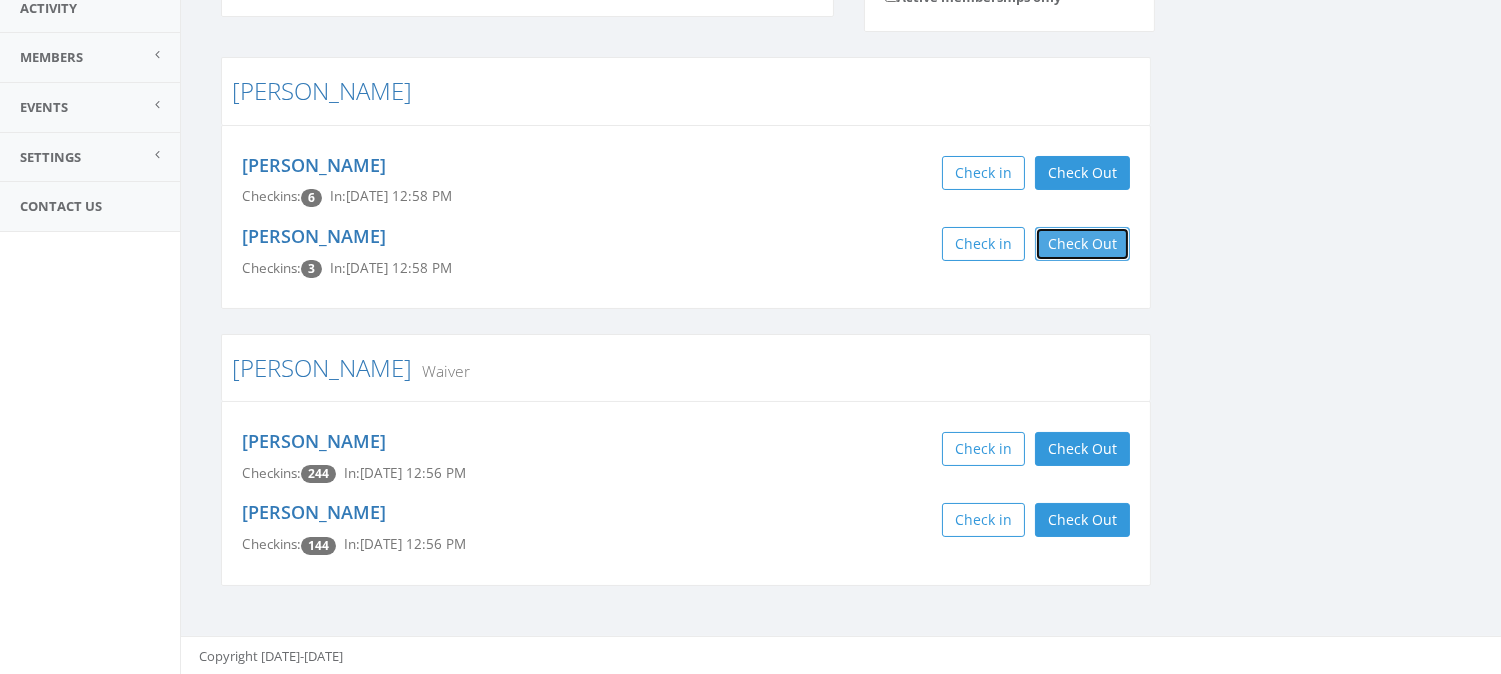 click on "Check Out" at bounding box center [1082, 244] 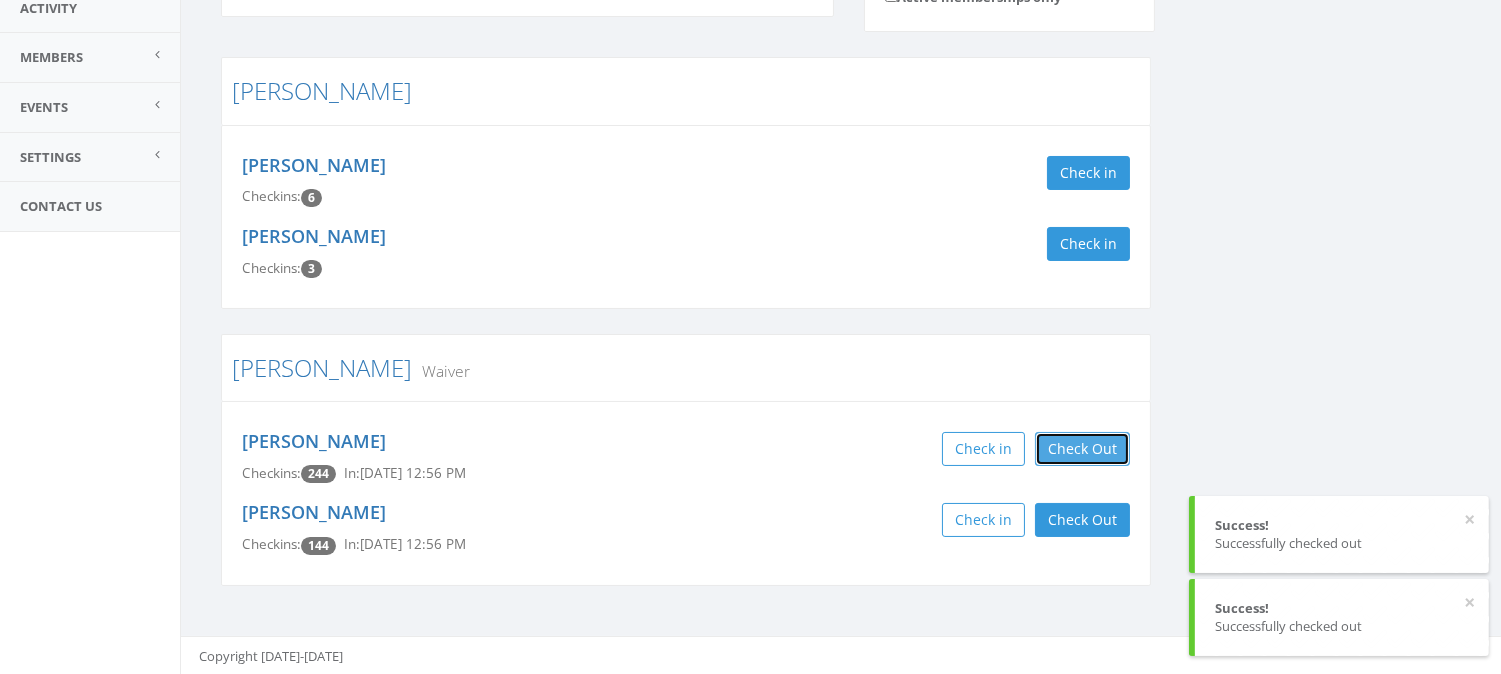 click on "Check Out" at bounding box center (1082, 449) 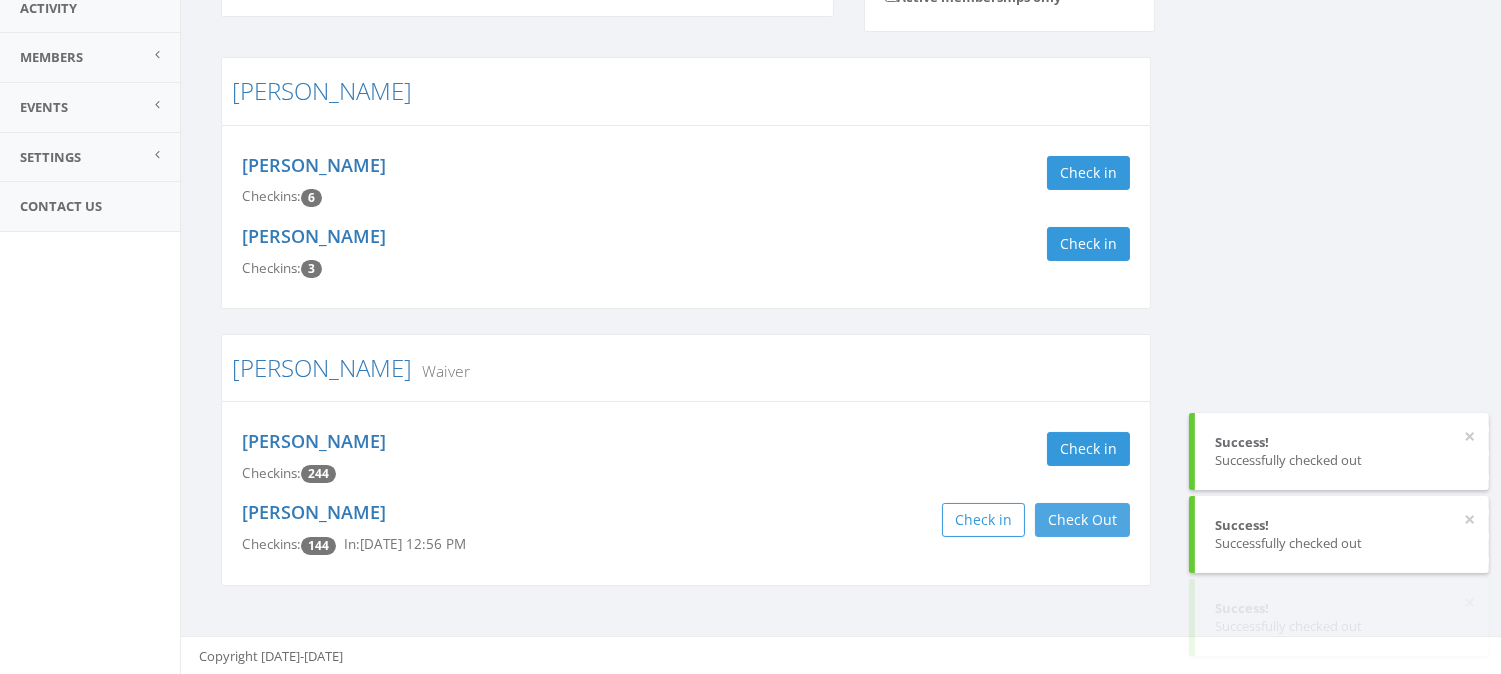 click on "Check Out" at bounding box center [1082, 520] 